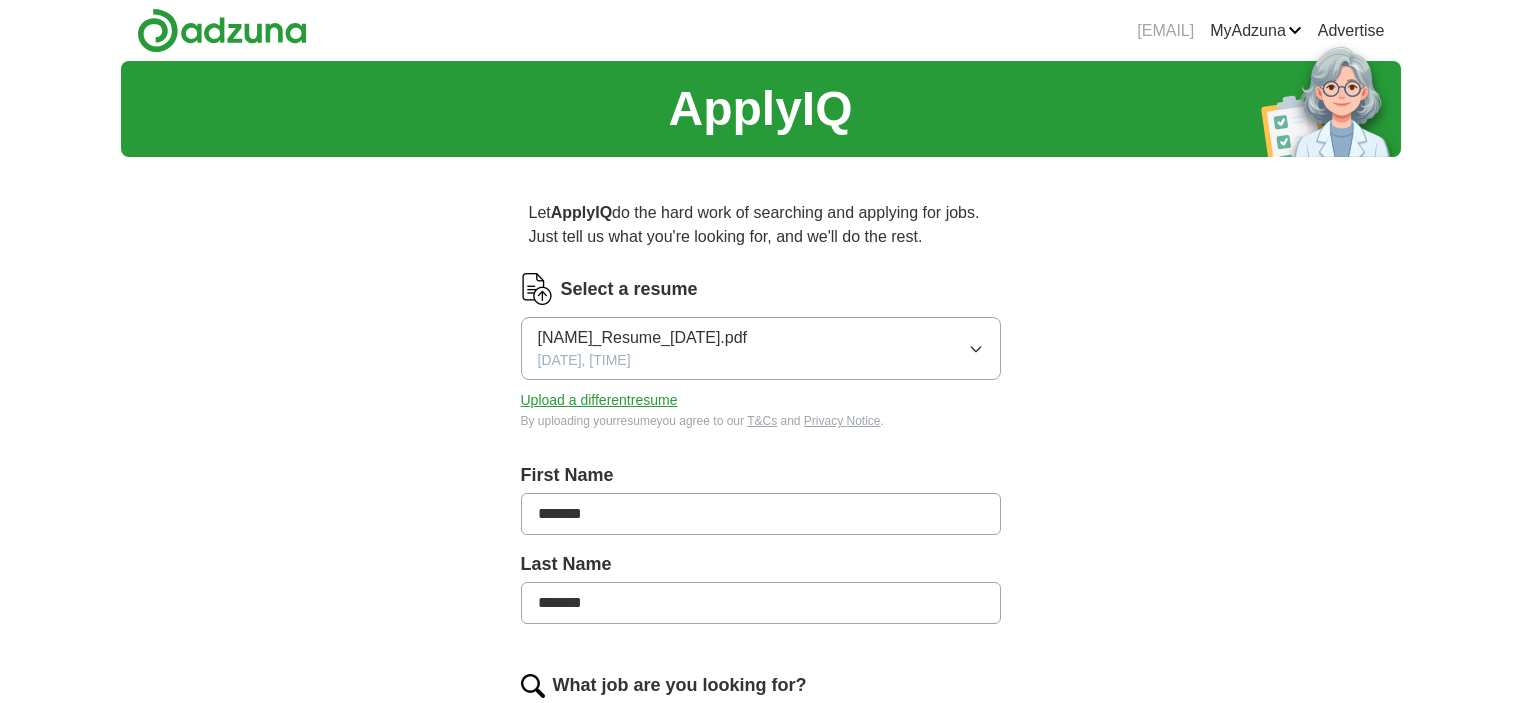 scroll, scrollTop: 0, scrollLeft: 0, axis: both 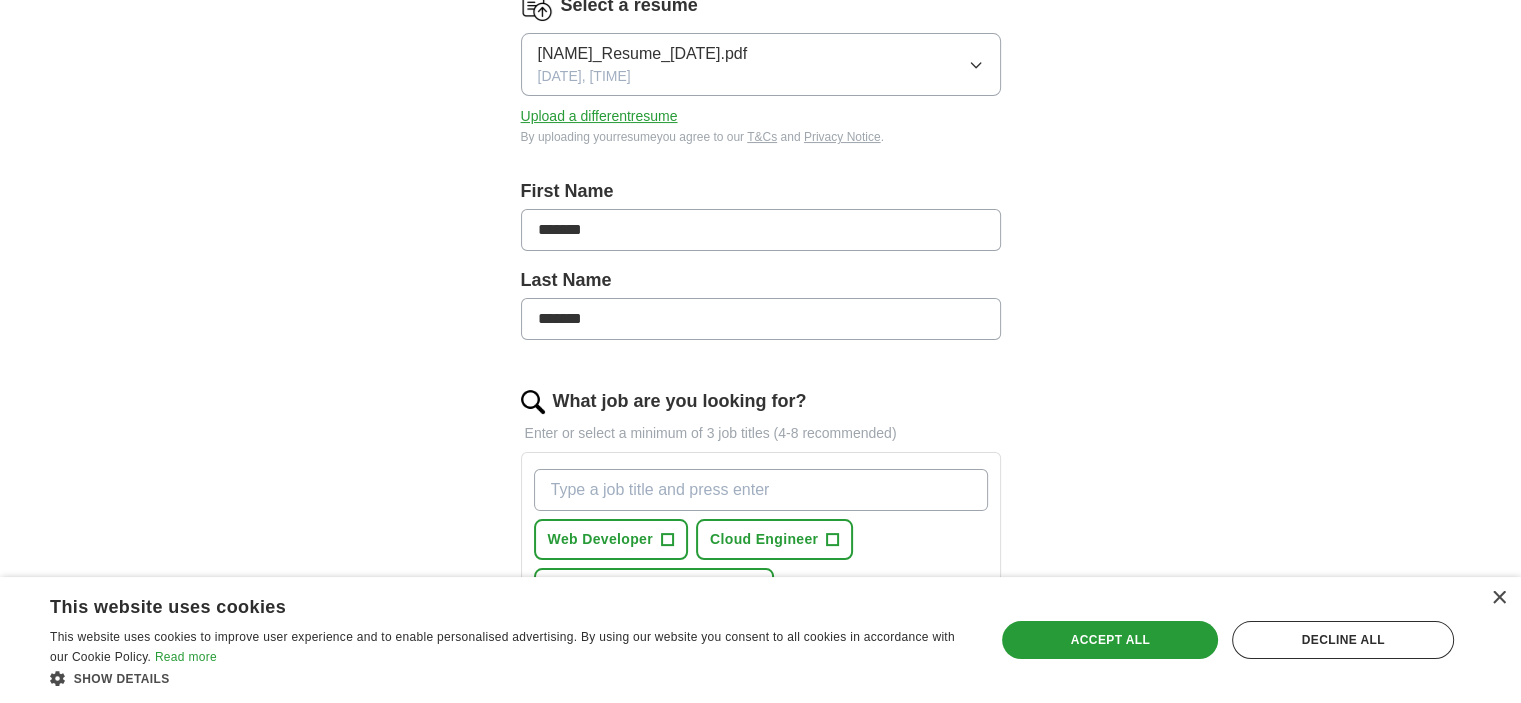 click on "What job are you looking for?" at bounding box center [761, 490] 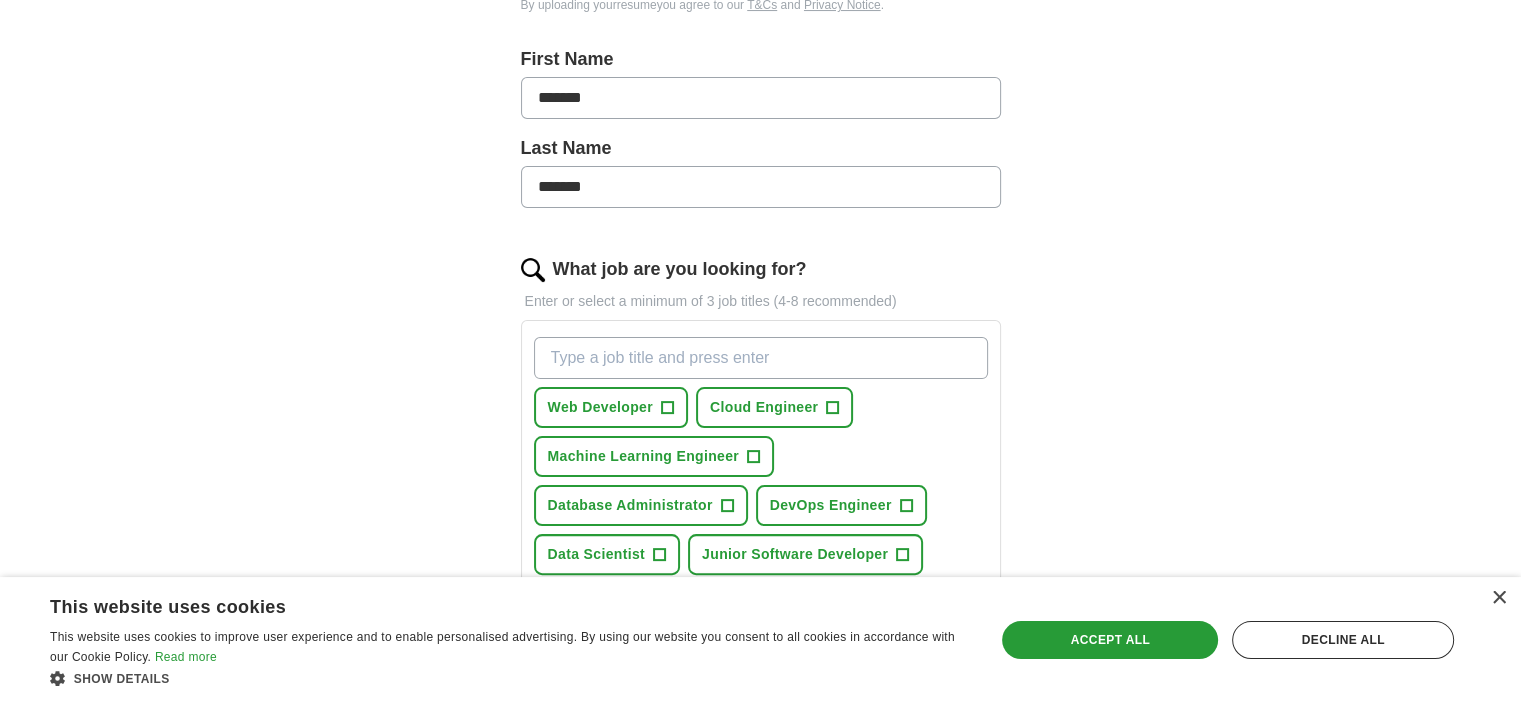 scroll, scrollTop: 428, scrollLeft: 0, axis: vertical 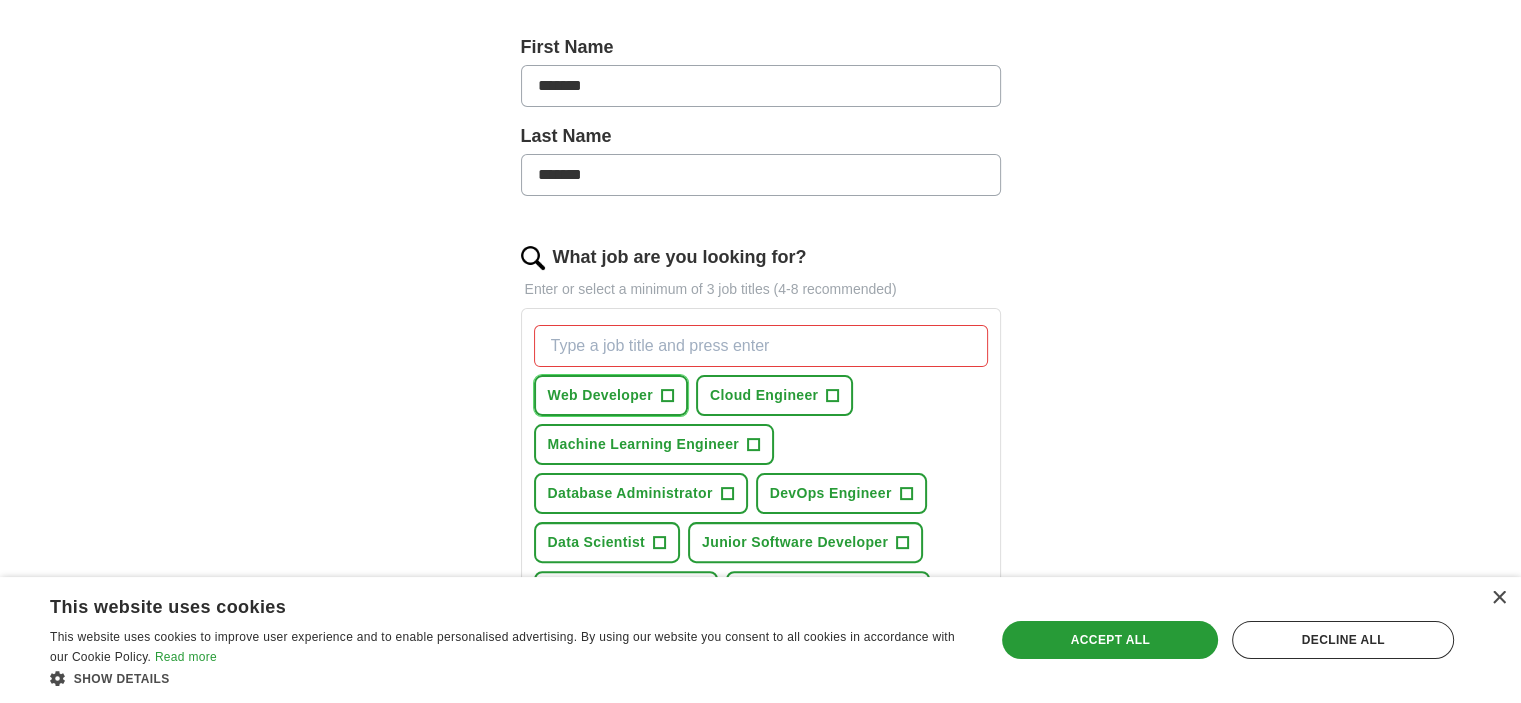 click on "Web Developer +" at bounding box center [611, 395] 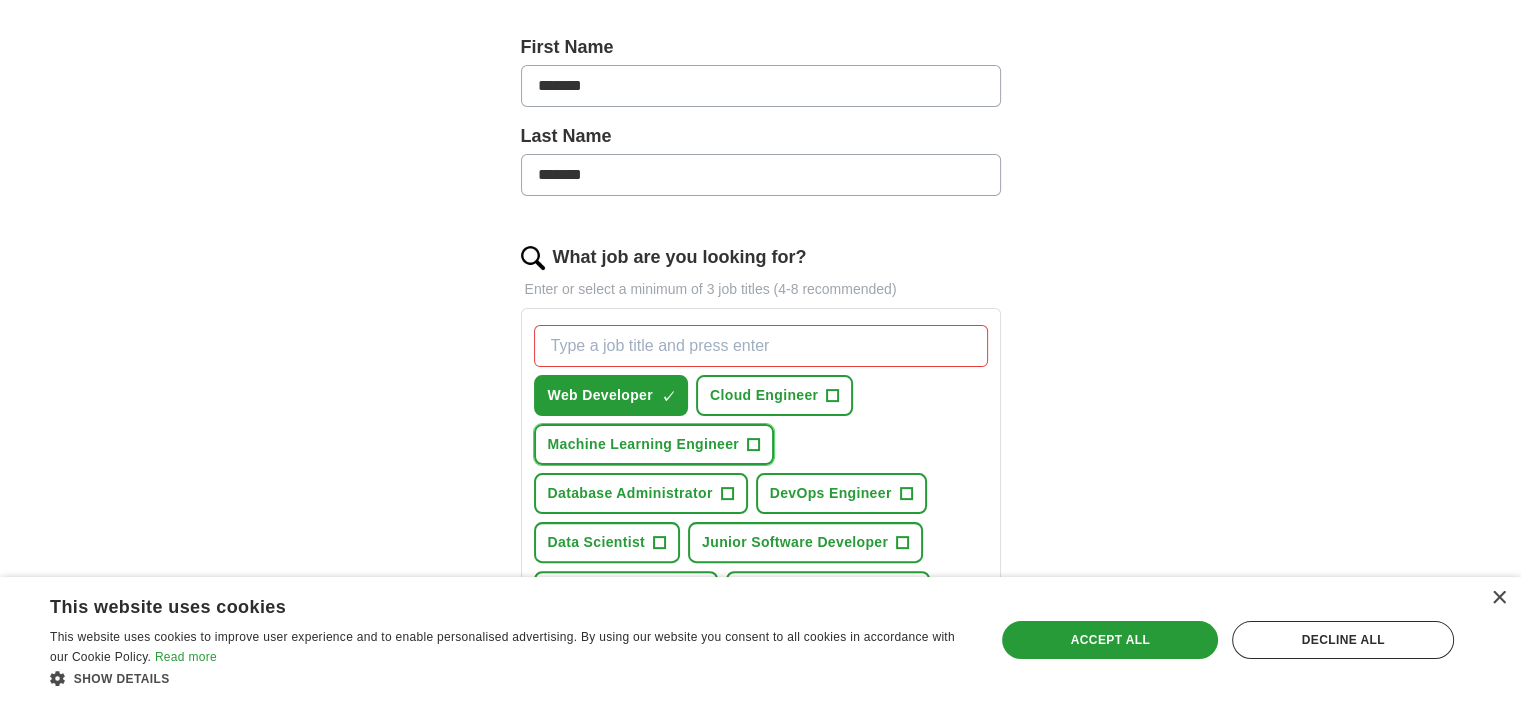 click on "Machine Learning Engineer" at bounding box center (644, 444) 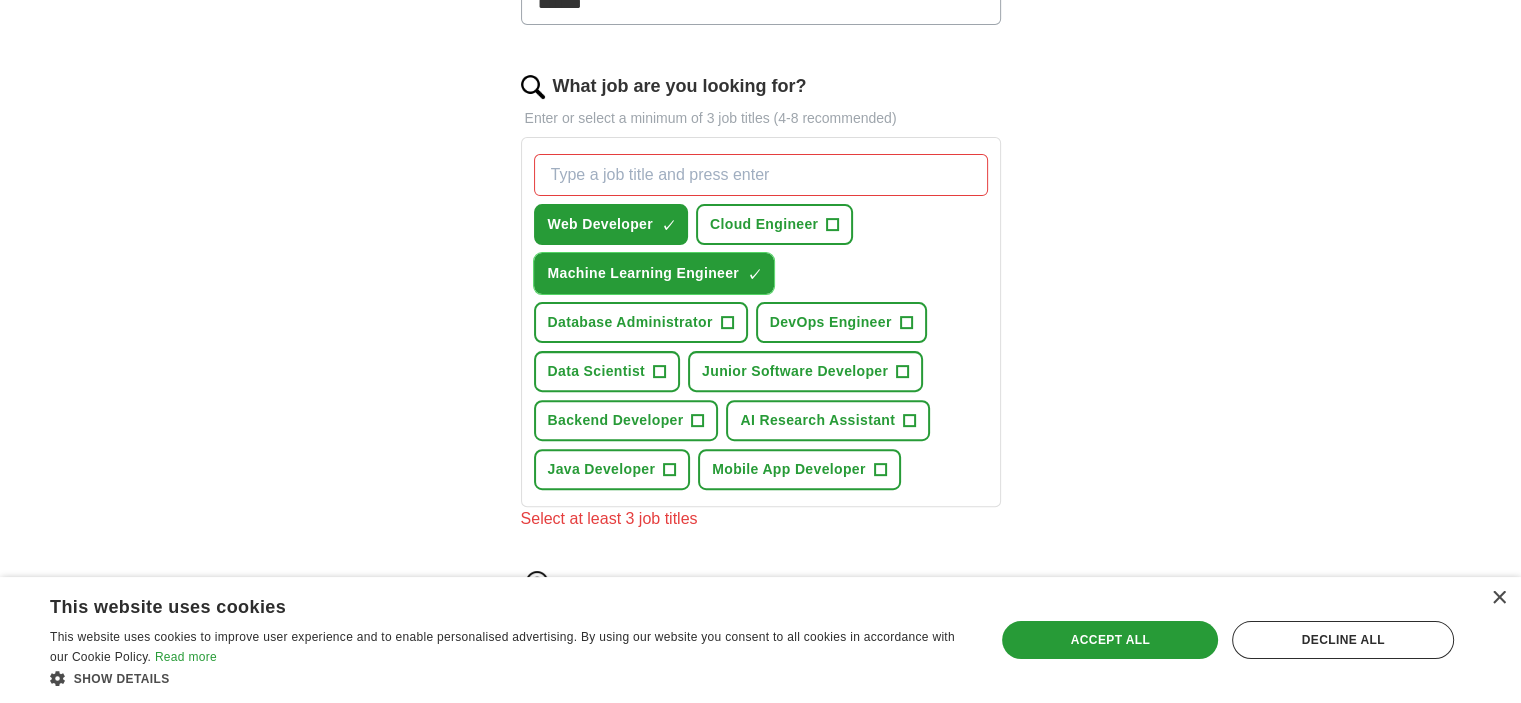 scroll, scrollTop: 608, scrollLeft: 0, axis: vertical 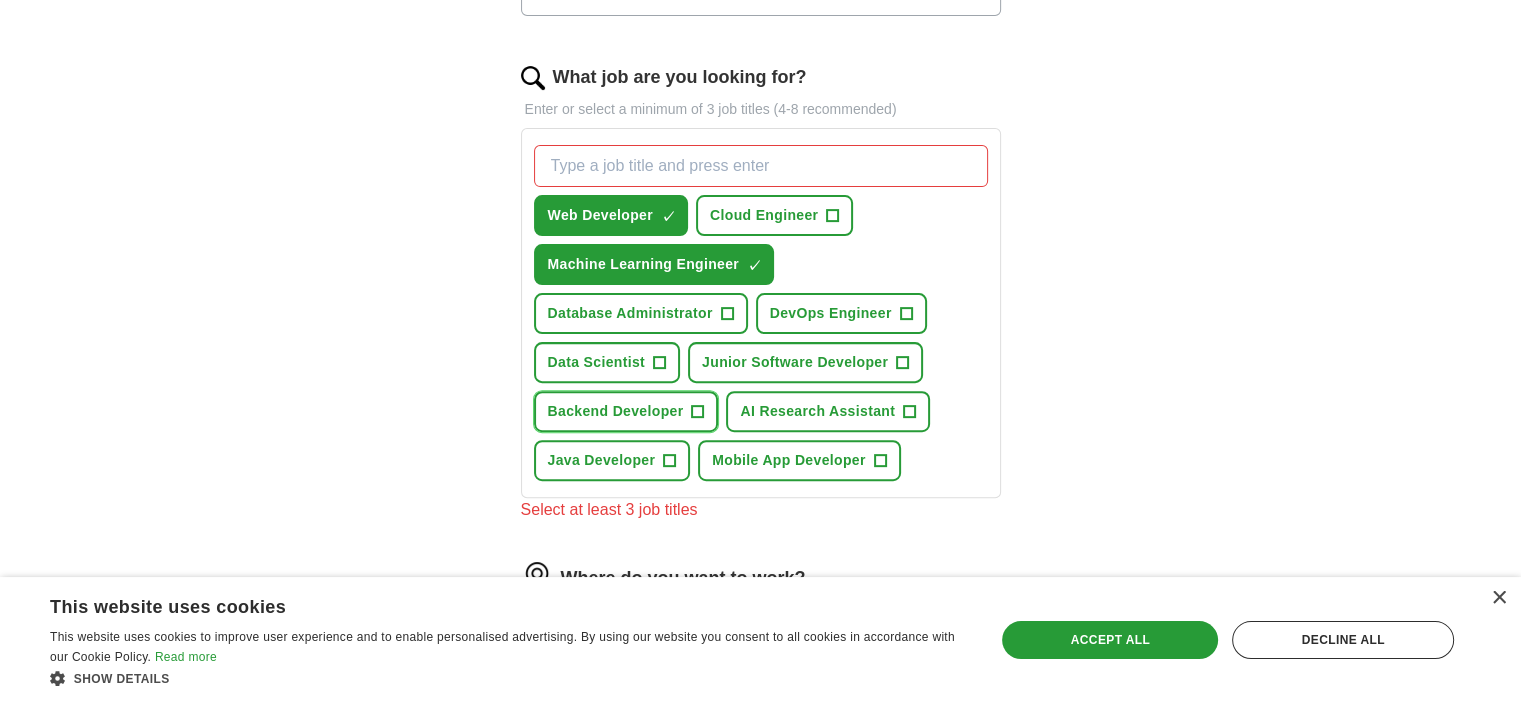 click on "Backend Developer" at bounding box center [616, 411] 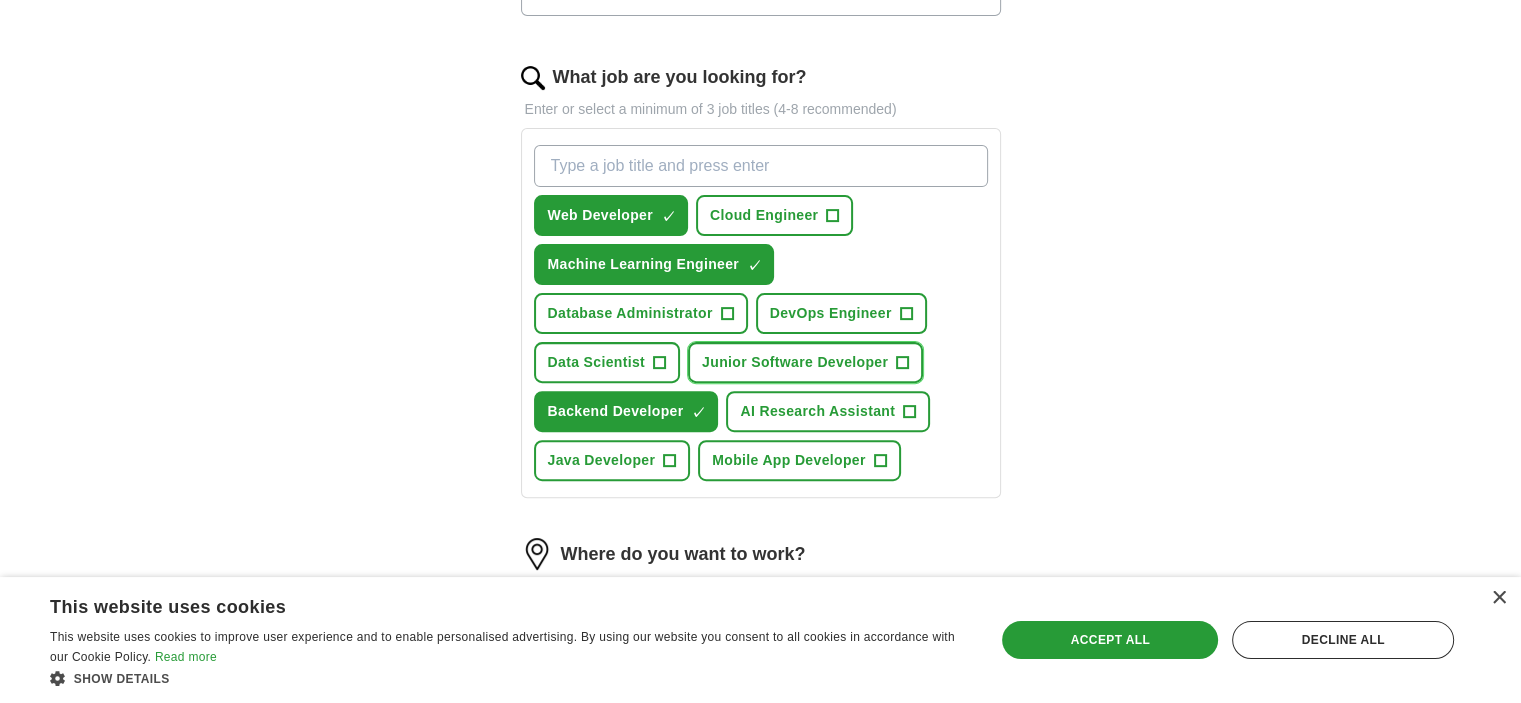 click on "Junior Software Developer" at bounding box center (795, 362) 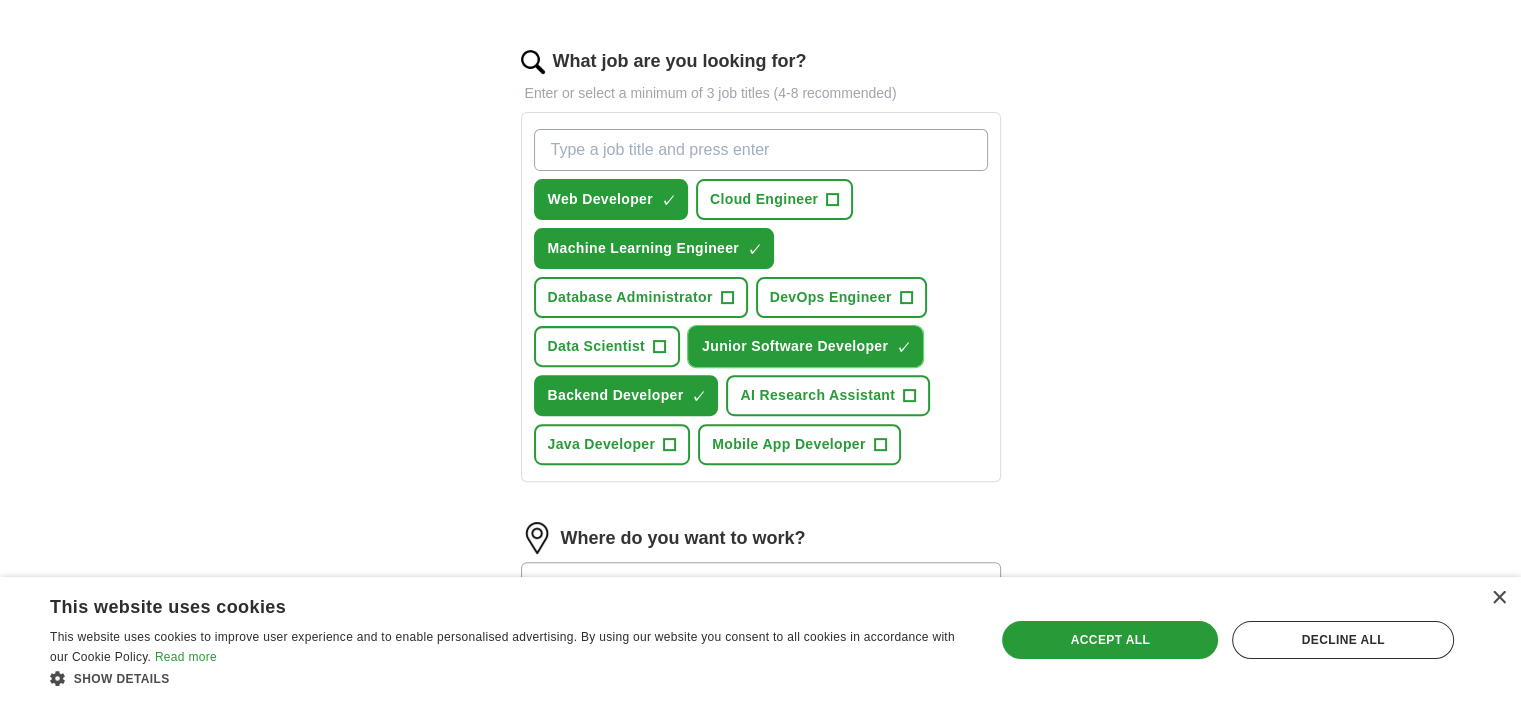 scroll, scrollTop: 626, scrollLeft: 0, axis: vertical 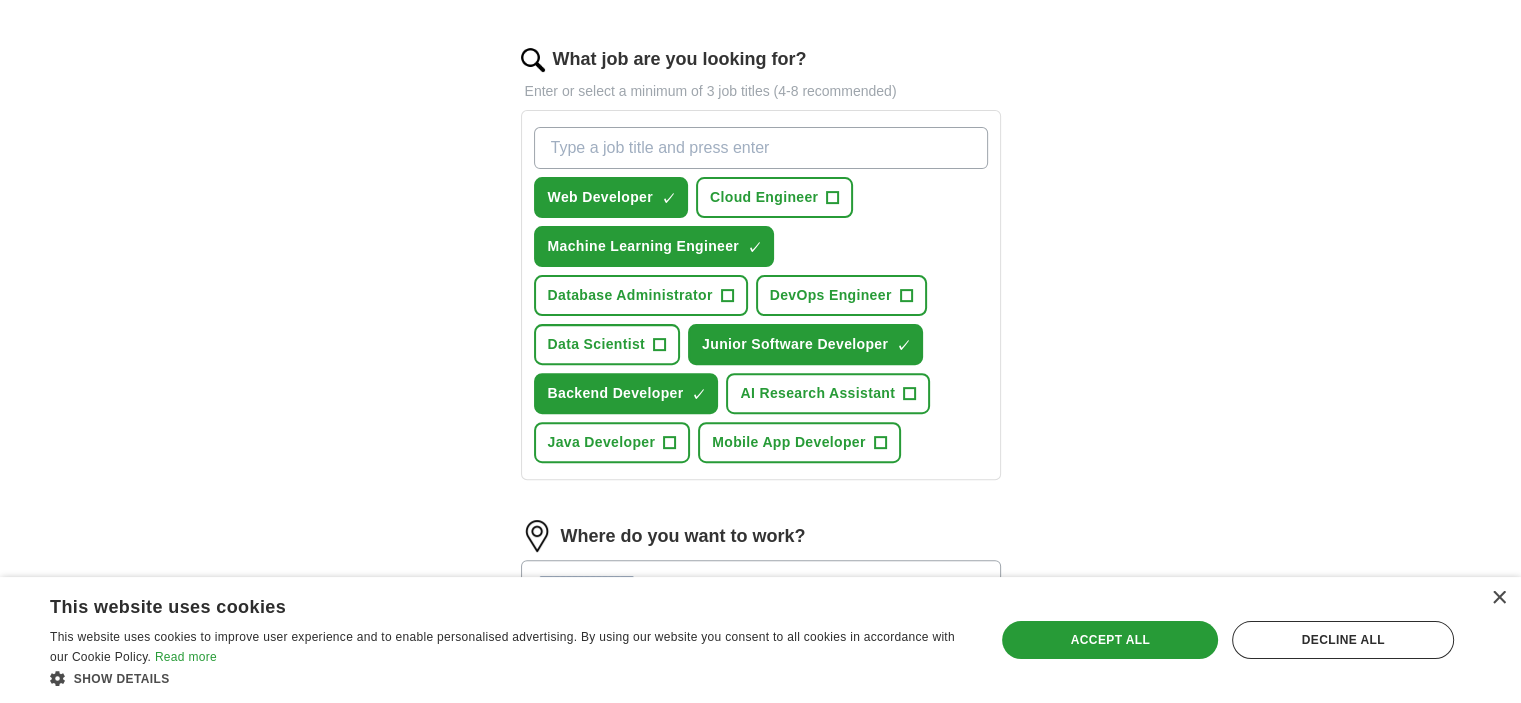 click on "What job are you looking for?" at bounding box center (761, 148) 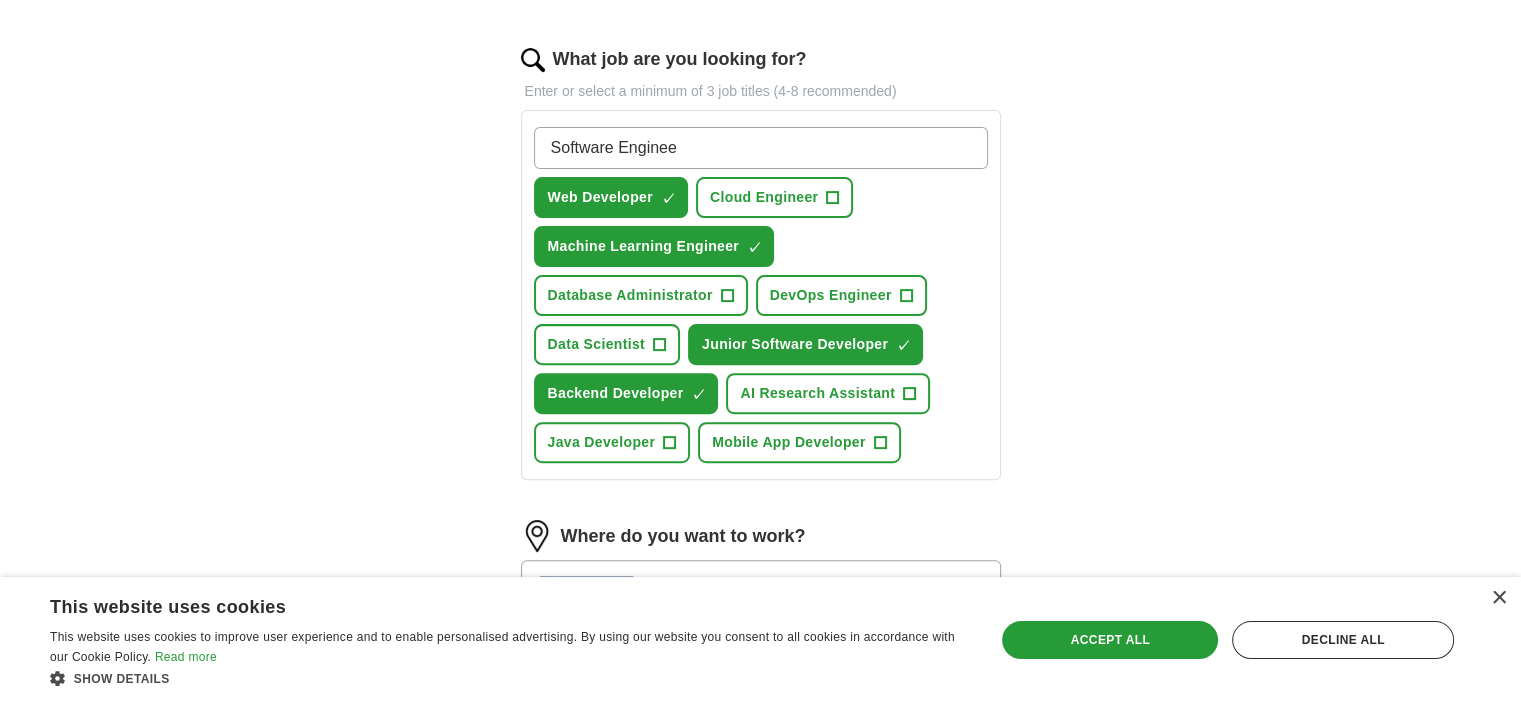 type on "Software Engineer" 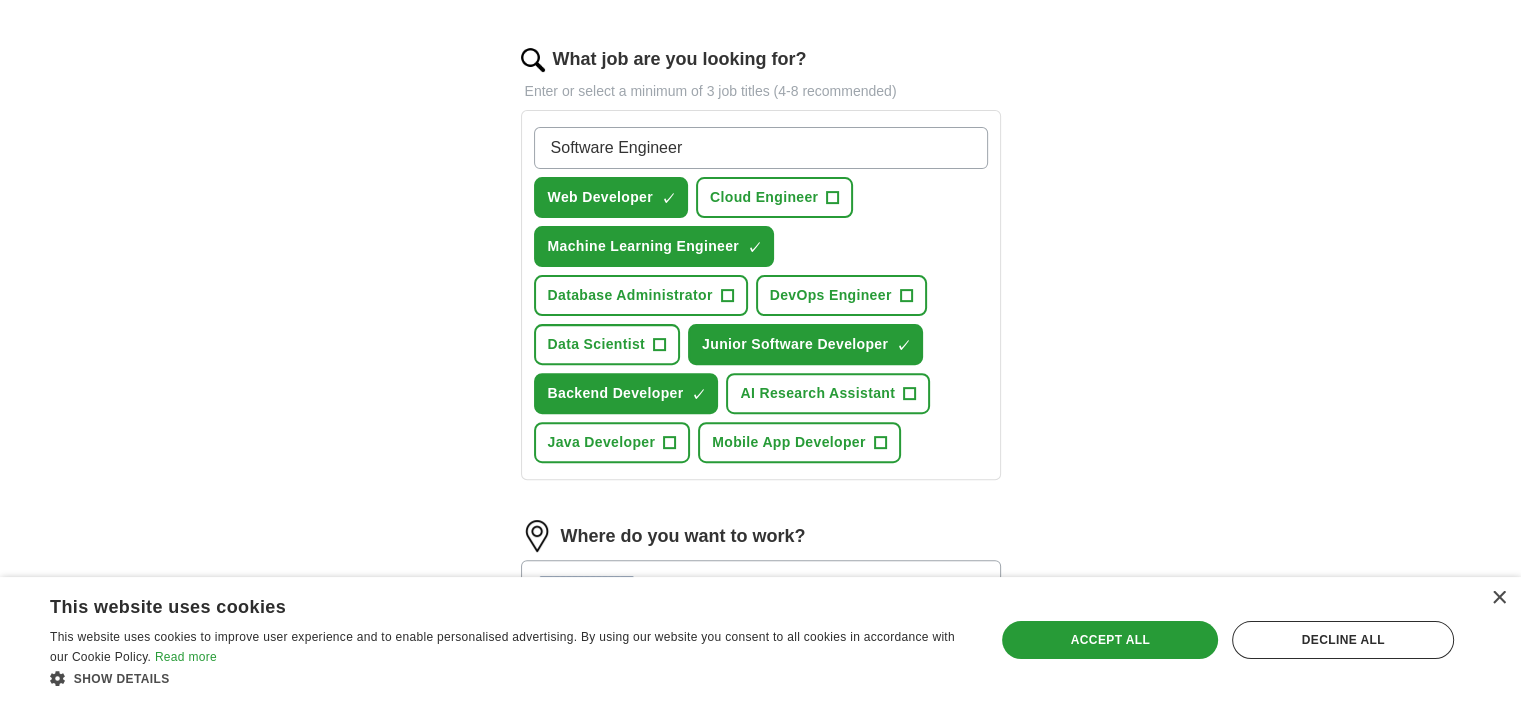 type 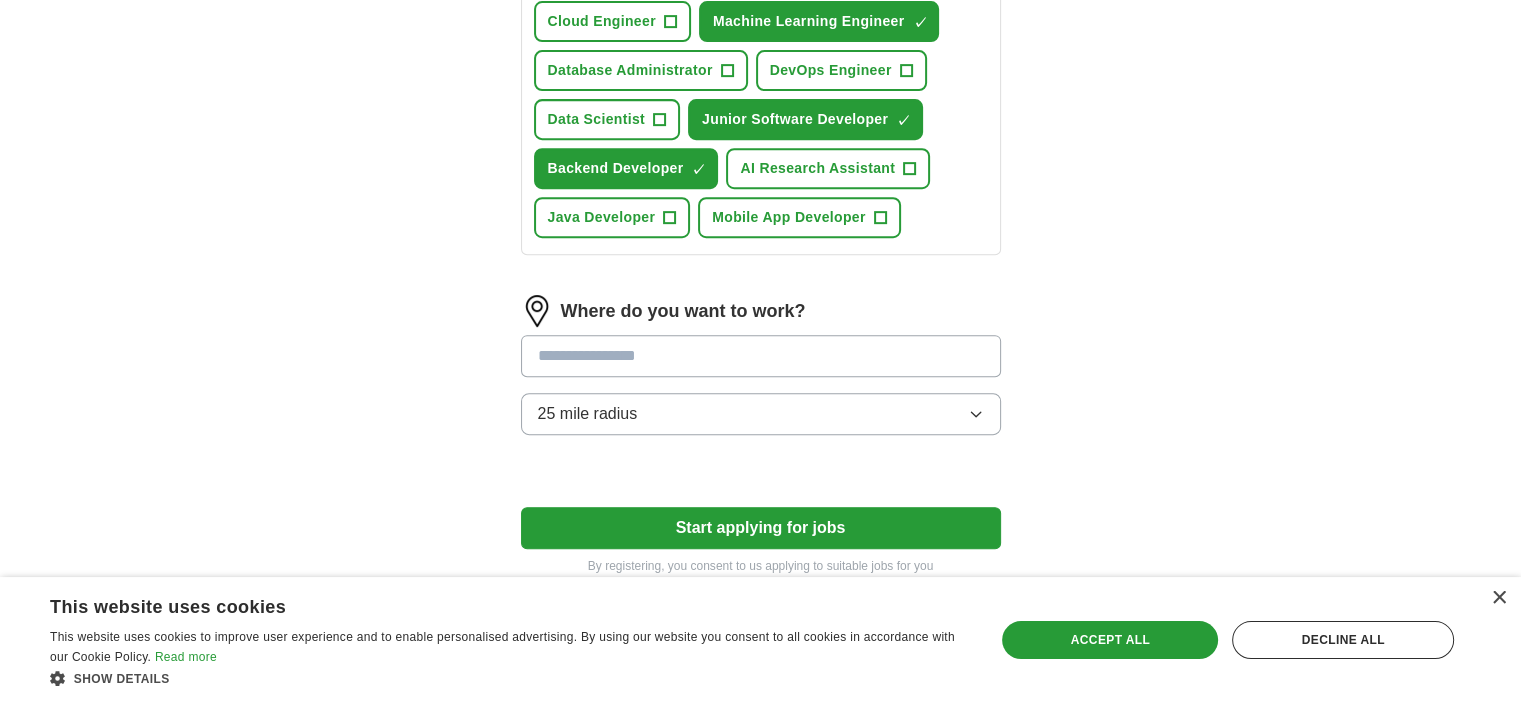 scroll, scrollTop: 944, scrollLeft: 0, axis: vertical 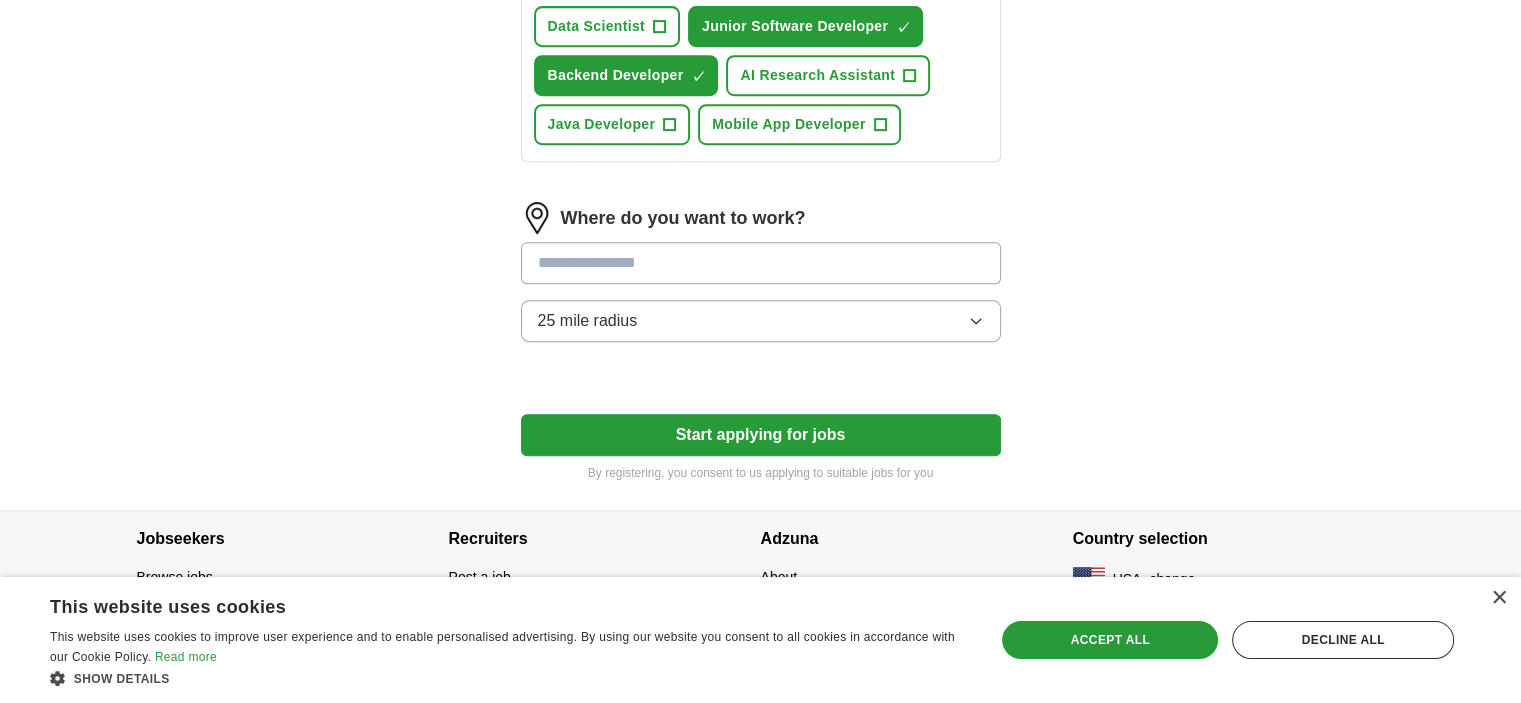 click at bounding box center [761, 263] 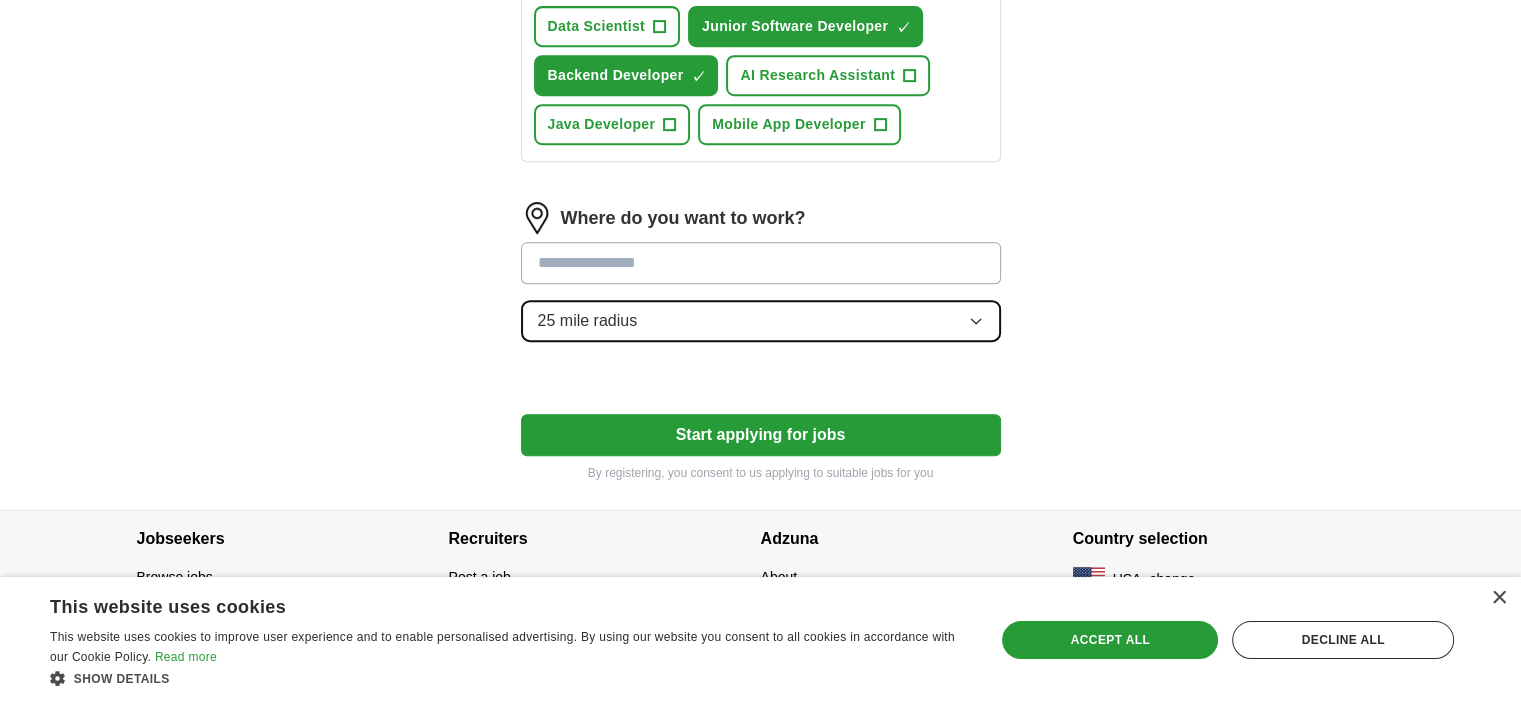 click on "25 mile radius" at bounding box center [761, 321] 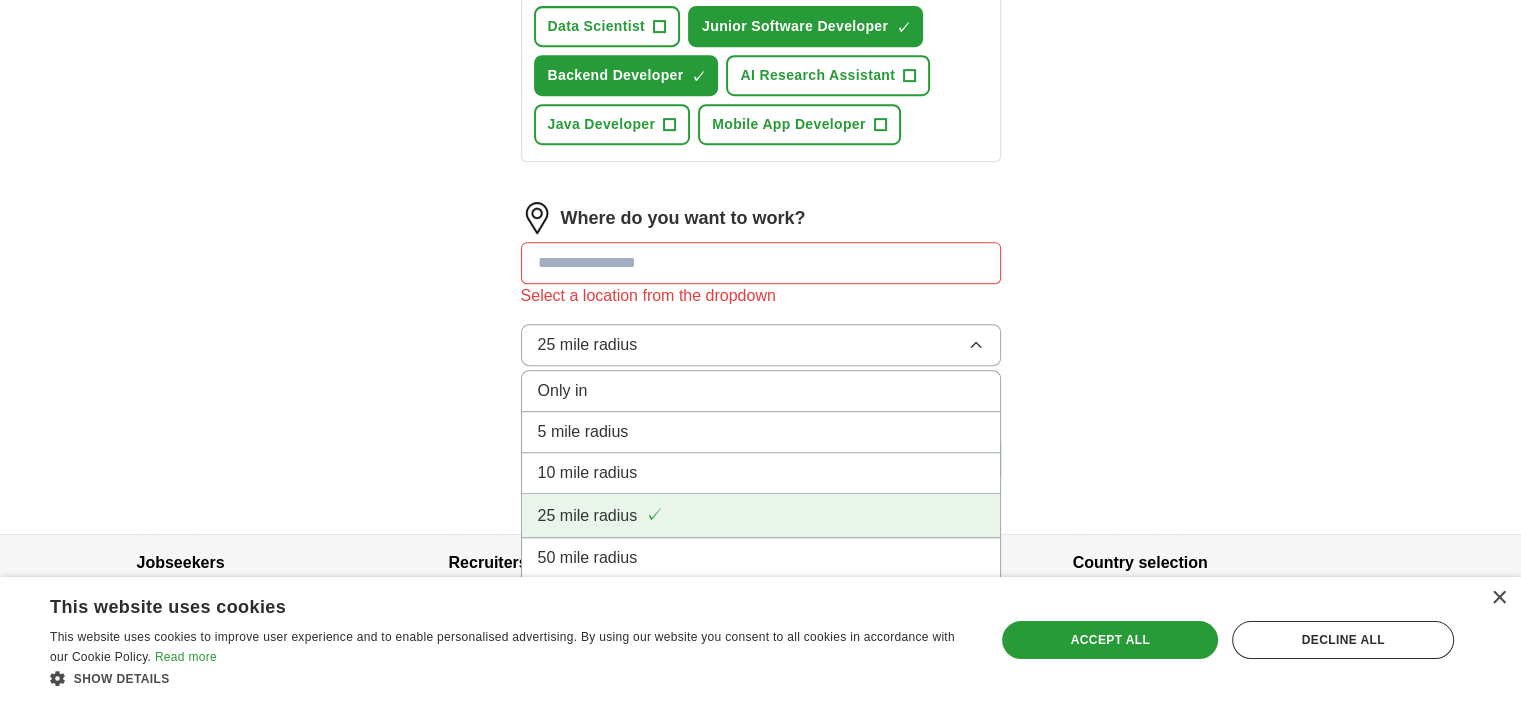 click on "25 mile radius ✓" at bounding box center (761, 515) 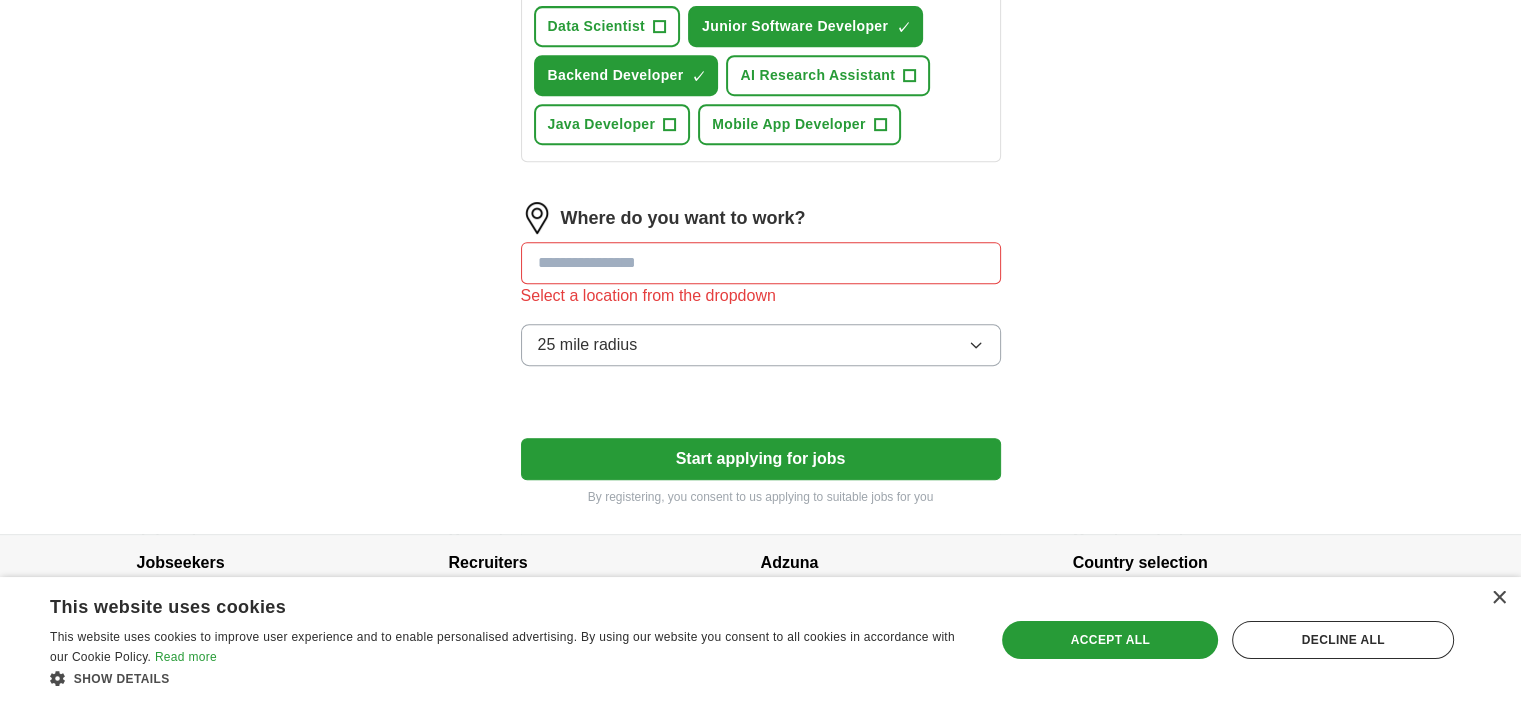 click at bounding box center [761, 263] 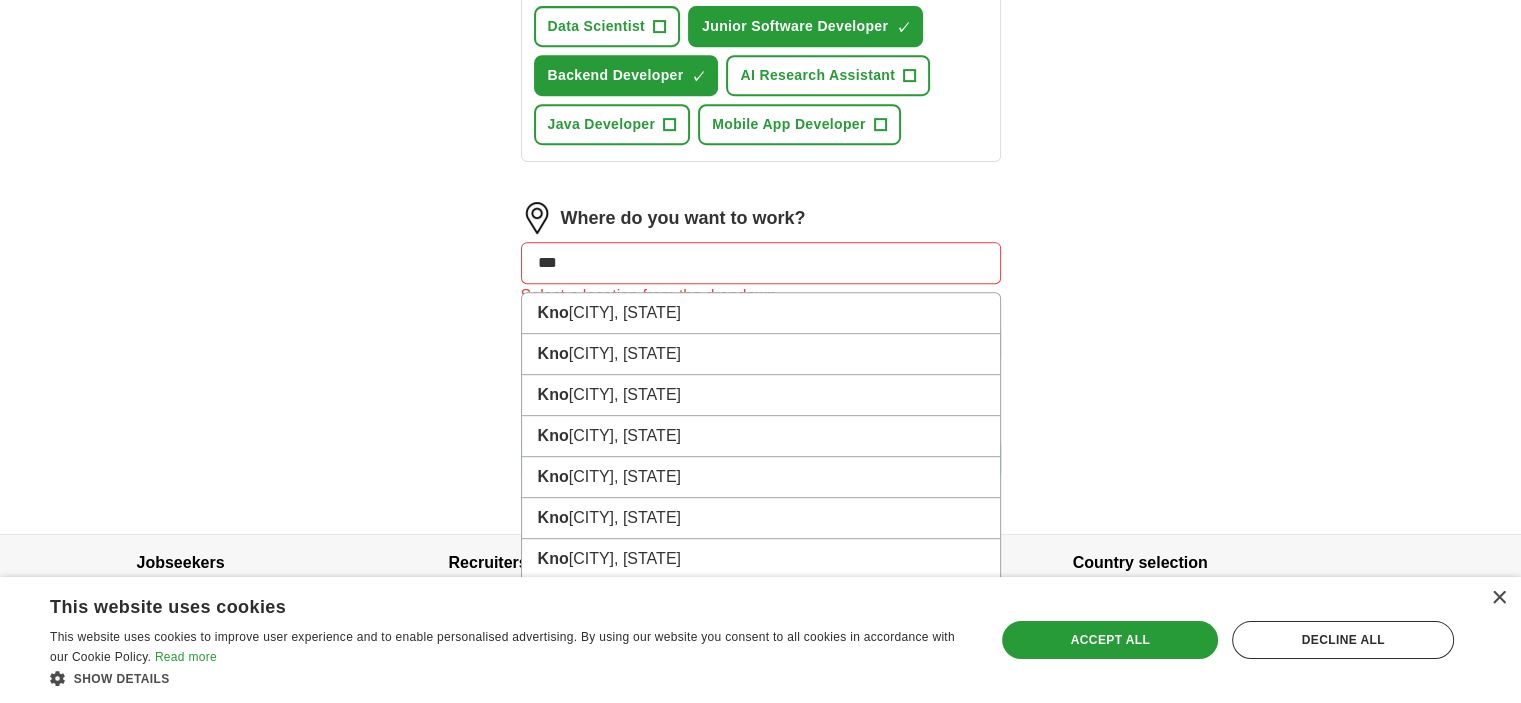 type on "****" 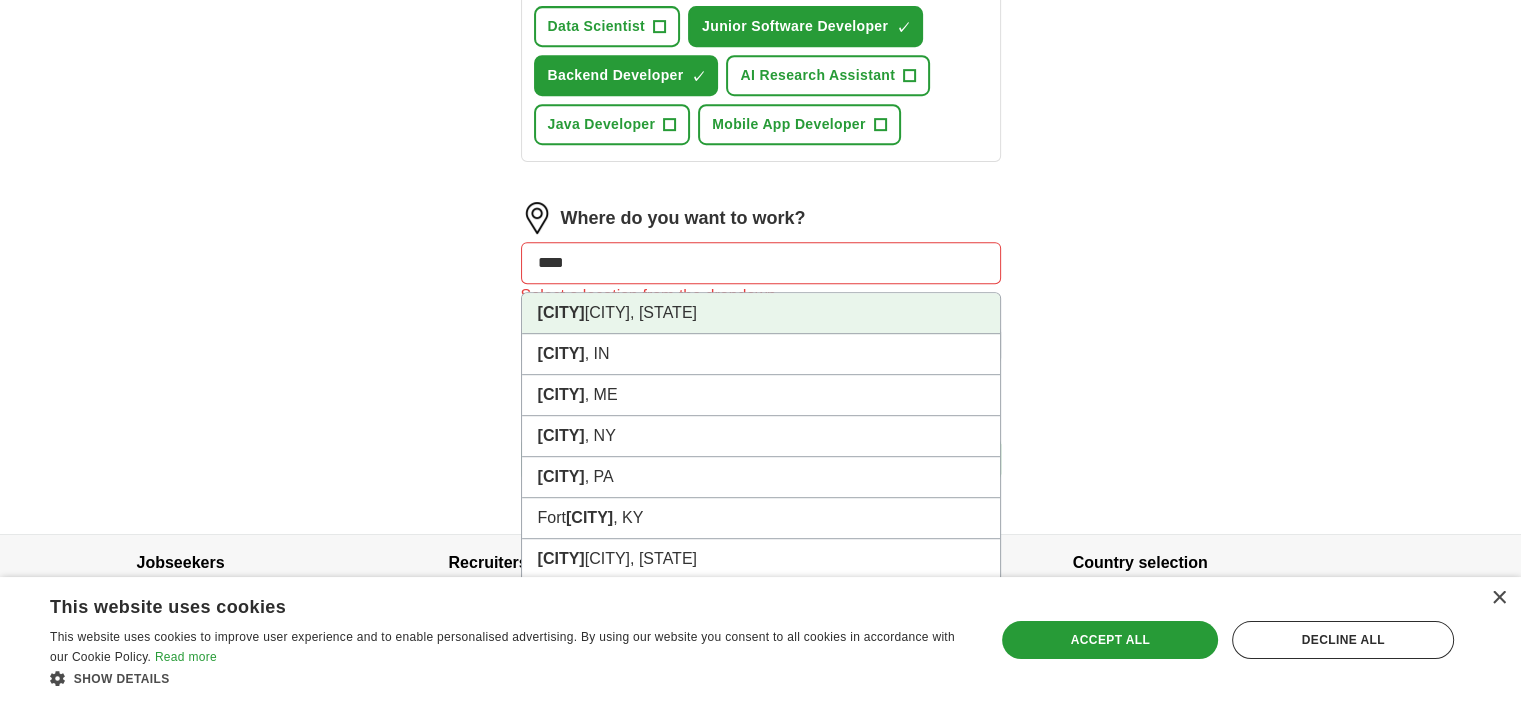 click on "[CITY], [STATE]" at bounding box center (761, 313) 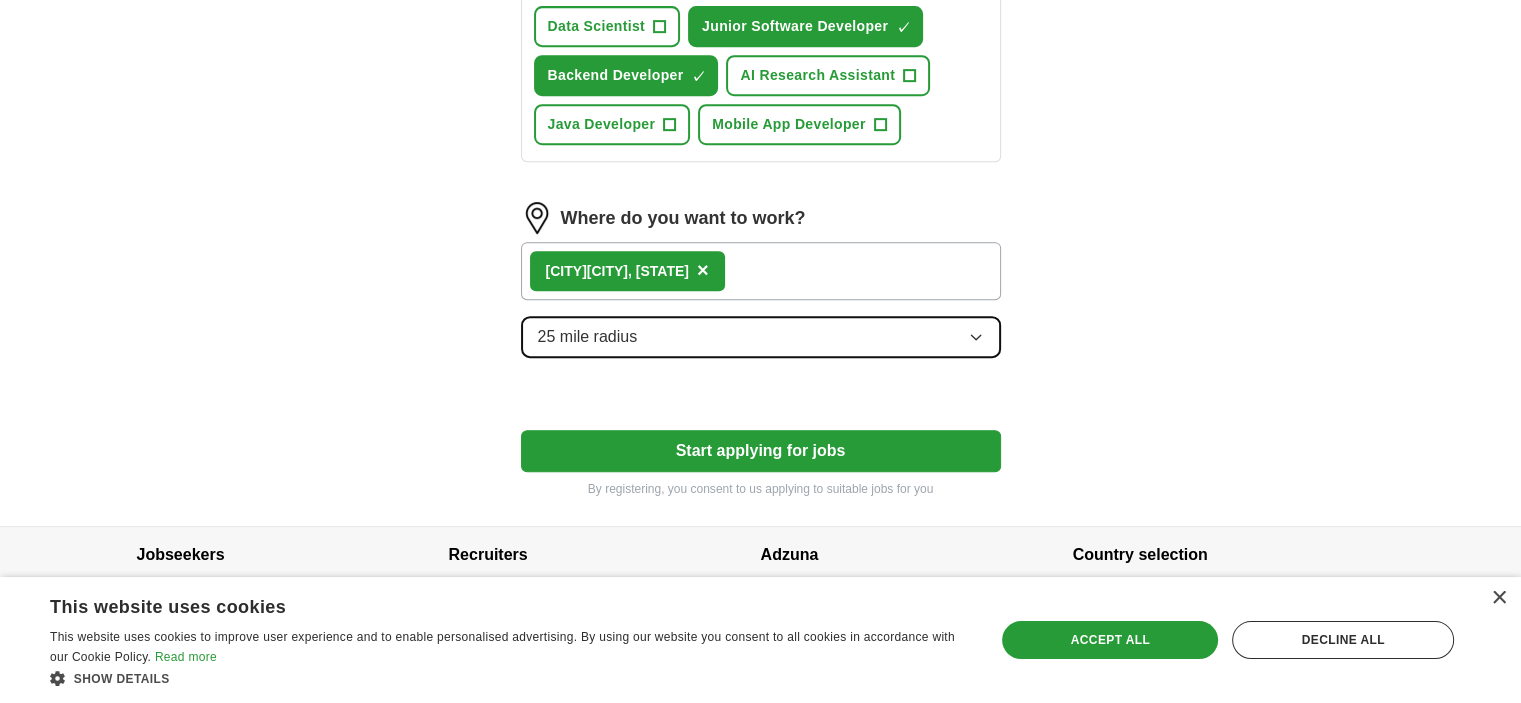 click on "25 mile radius" at bounding box center [761, 337] 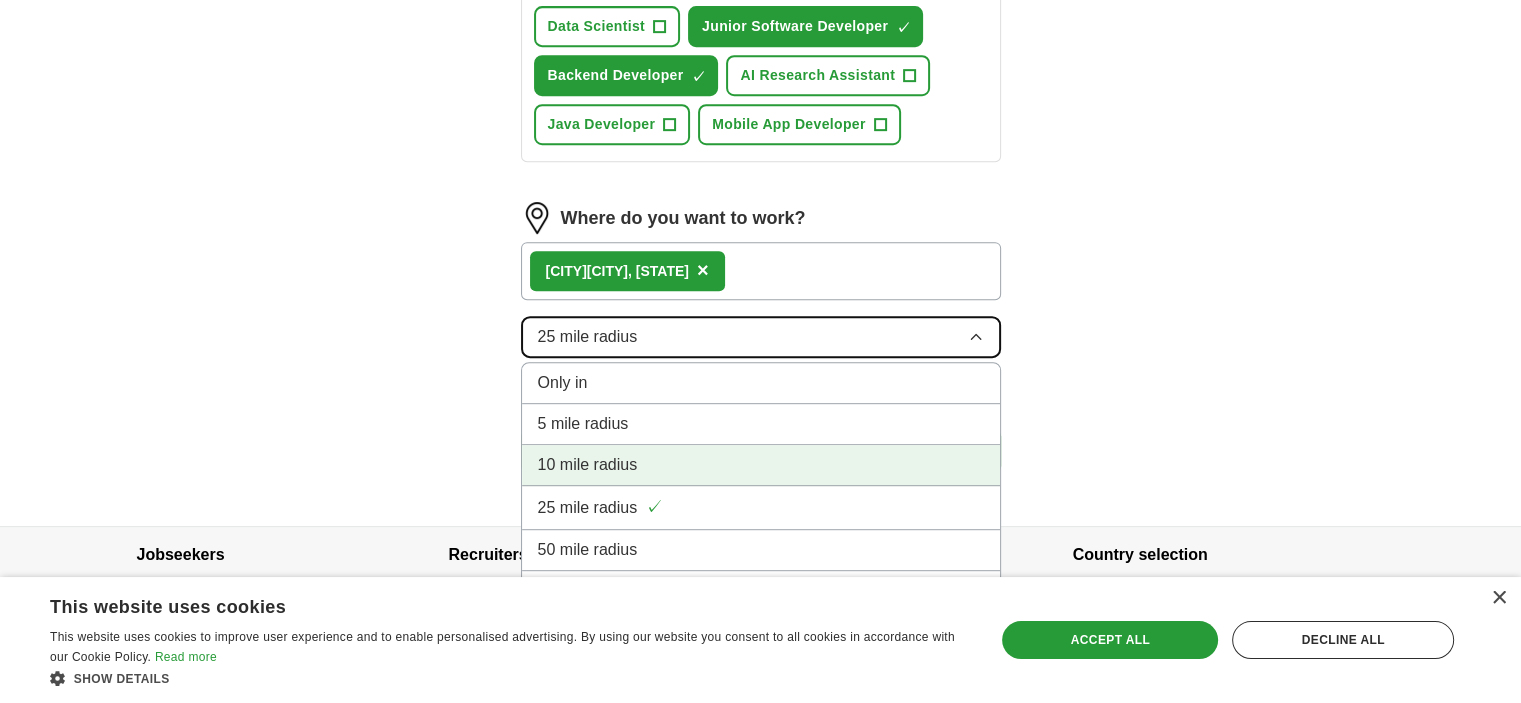 scroll, scrollTop: 960, scrollLeft: 0, axis: vertical 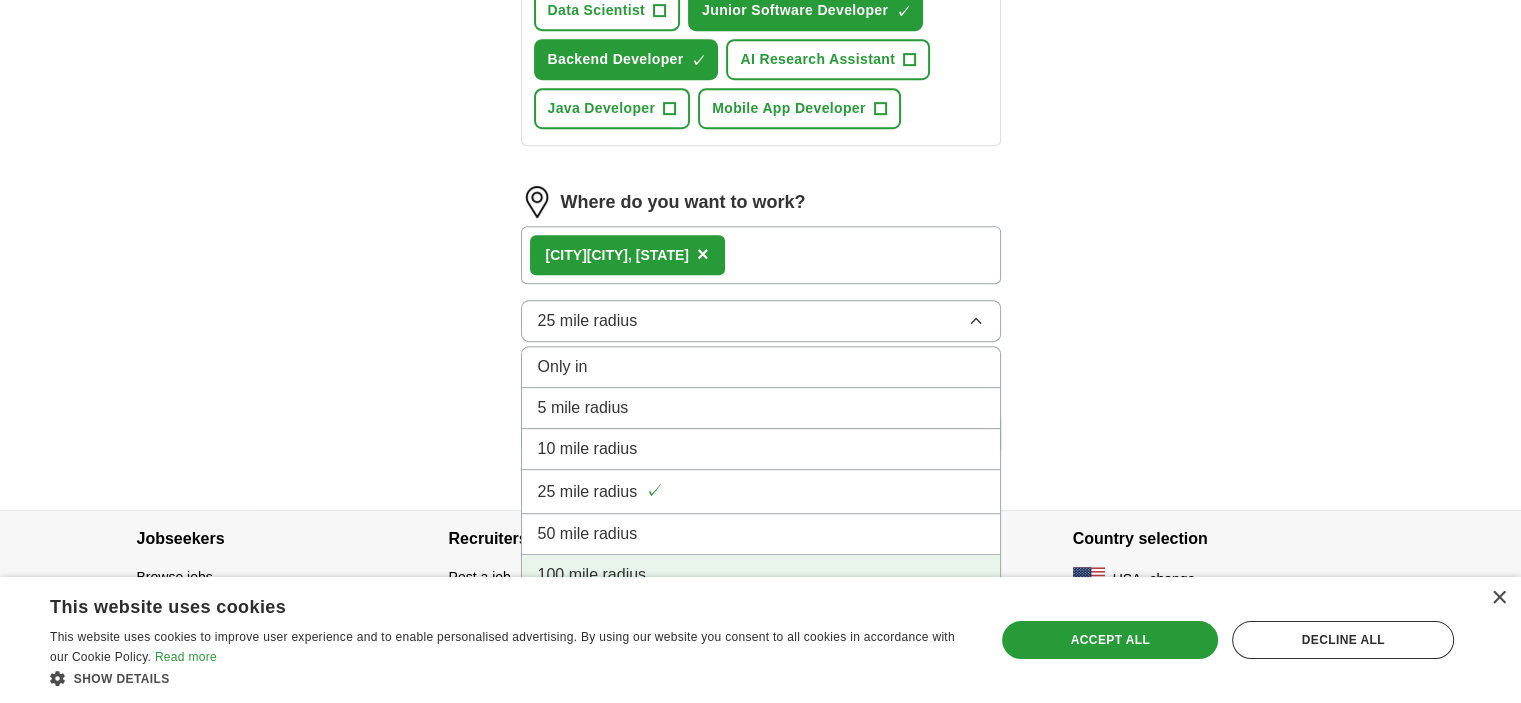 click on "100 mile radius" at bounding box center (592, 575) 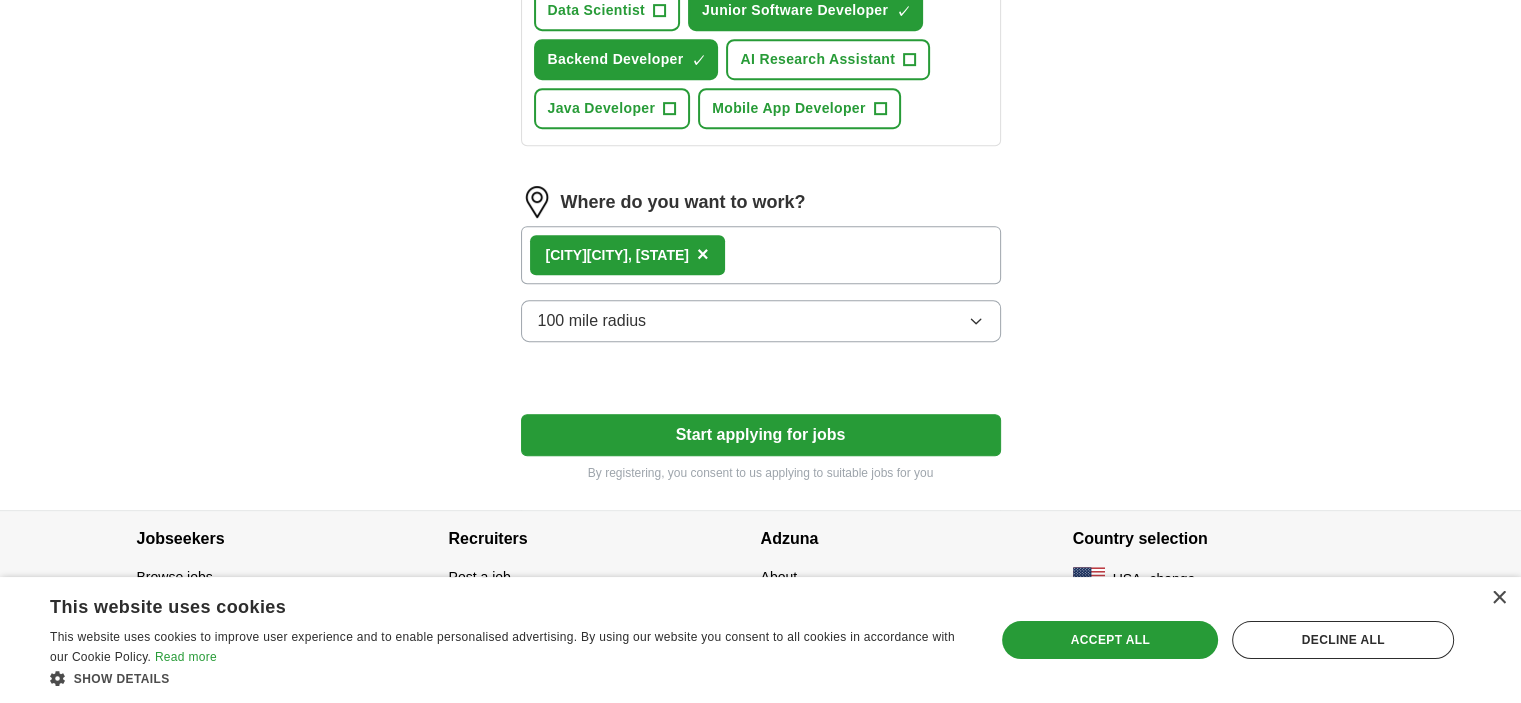 click on "[CITY], [STATE] ×" at bounding box center [761, 255] 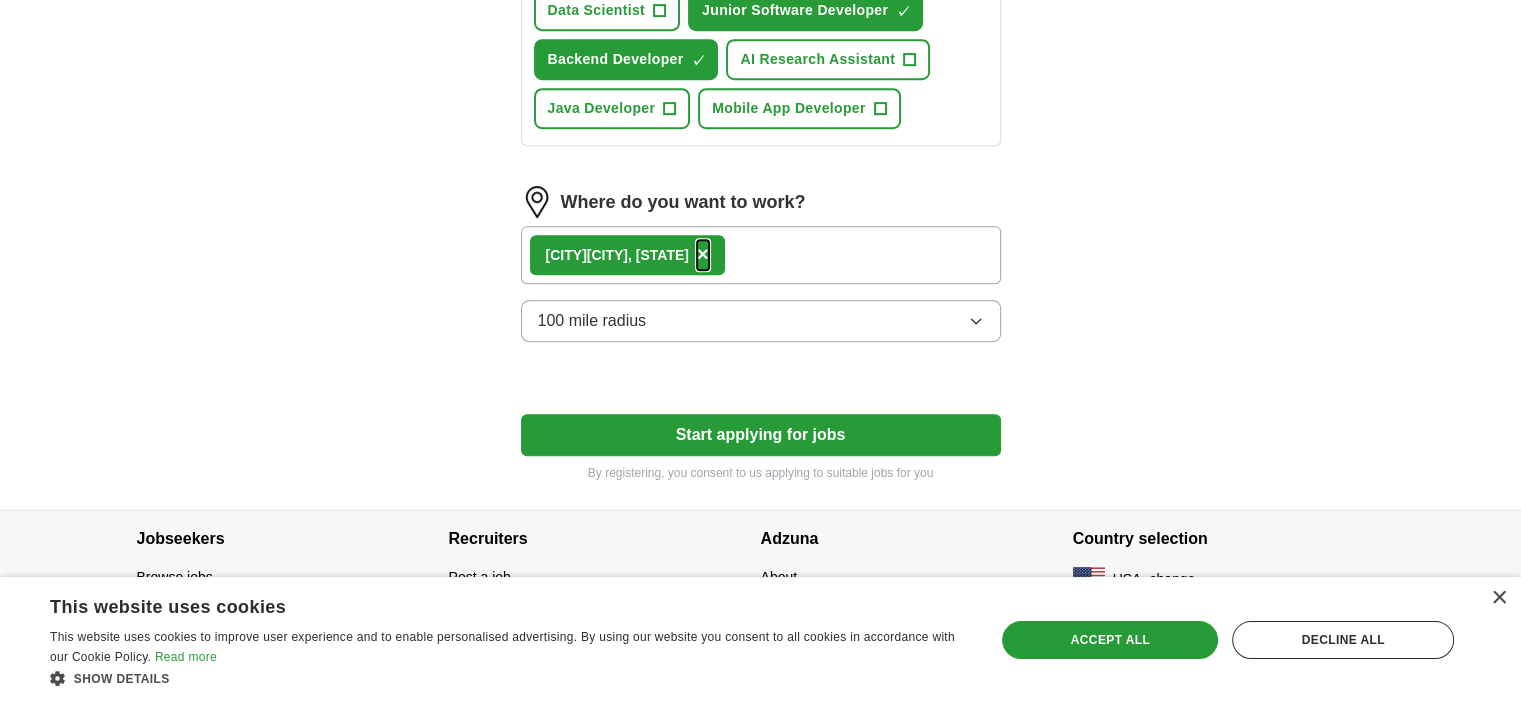 click on "×" at bounding box center (703, 254) 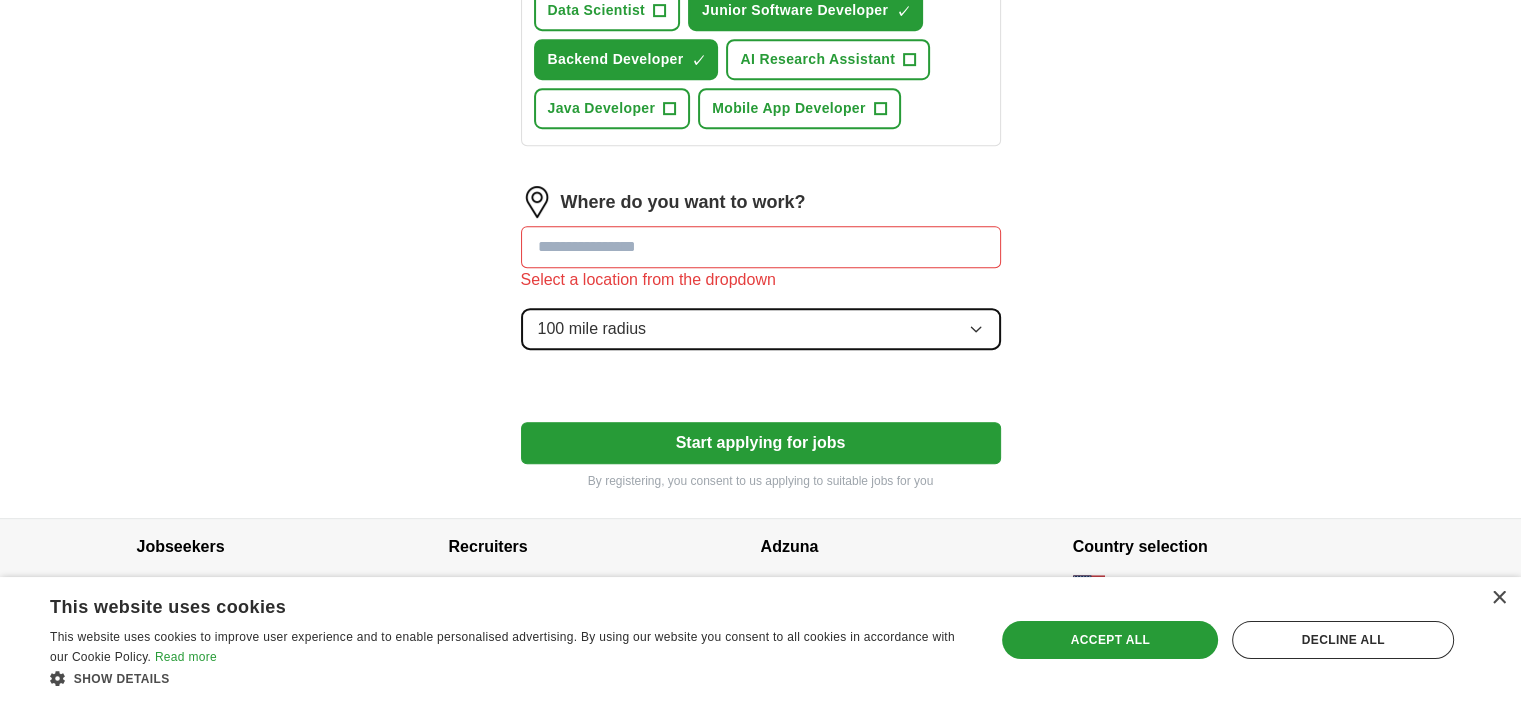 click on "100 mile radius" at bounding box center [761, 329] 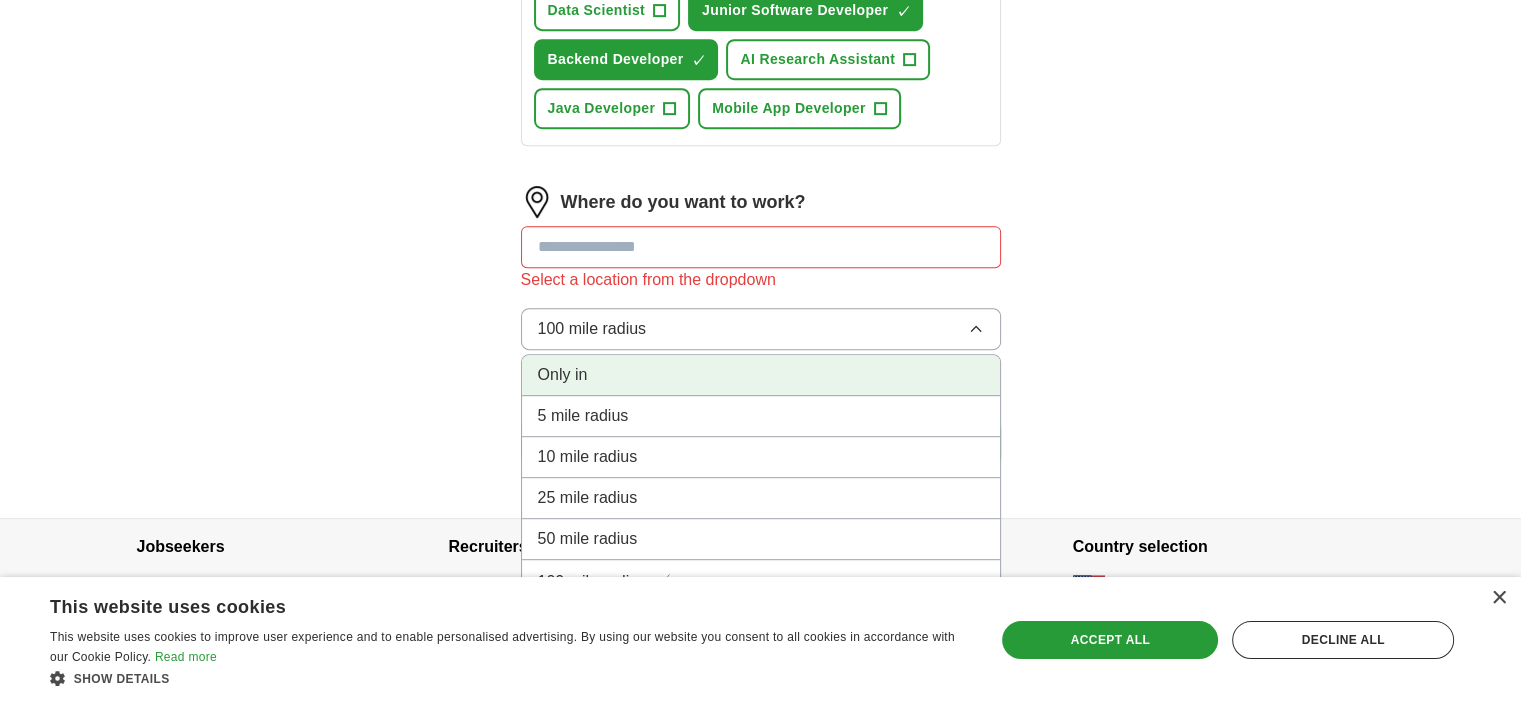 click on "Only in" at bounding box center [761, 375] 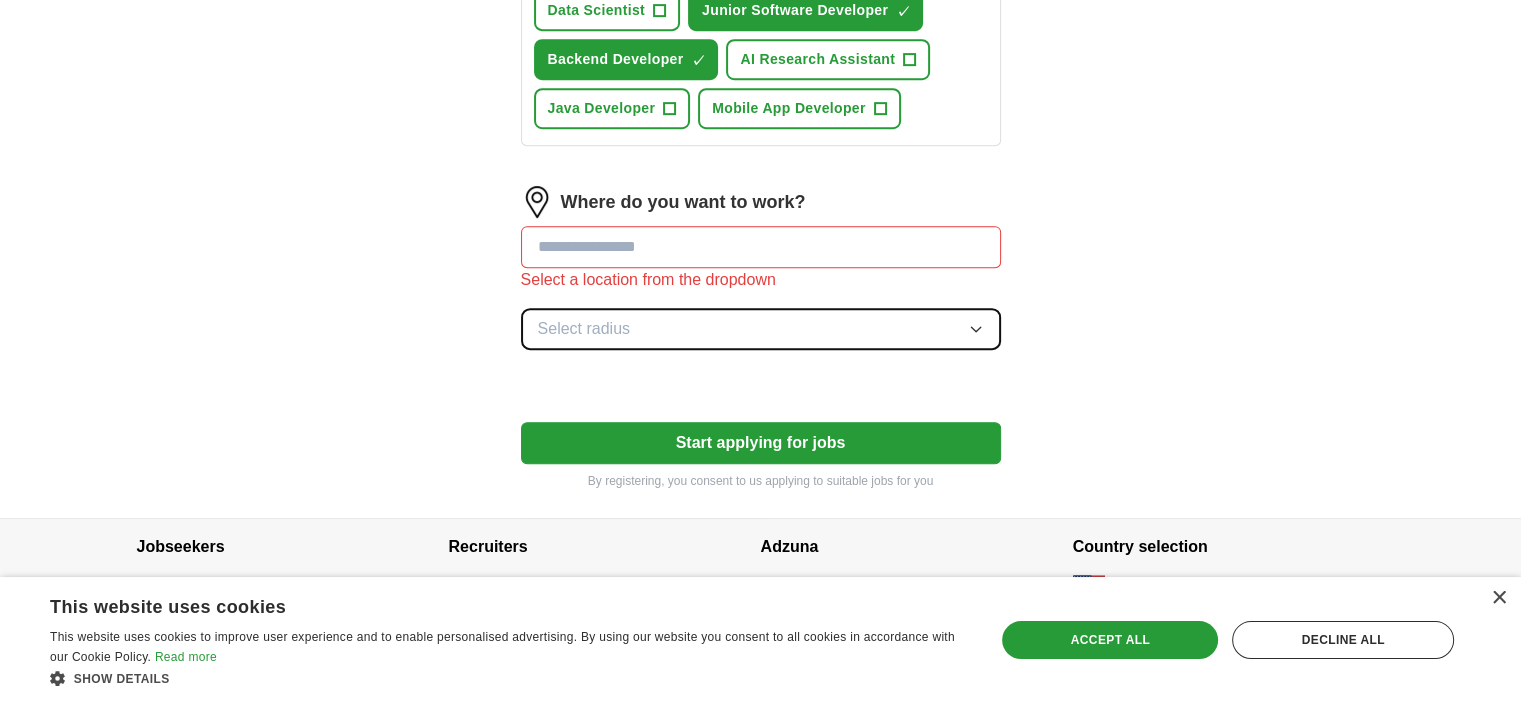 click on "Select radius" at bounding box center (761, 329) 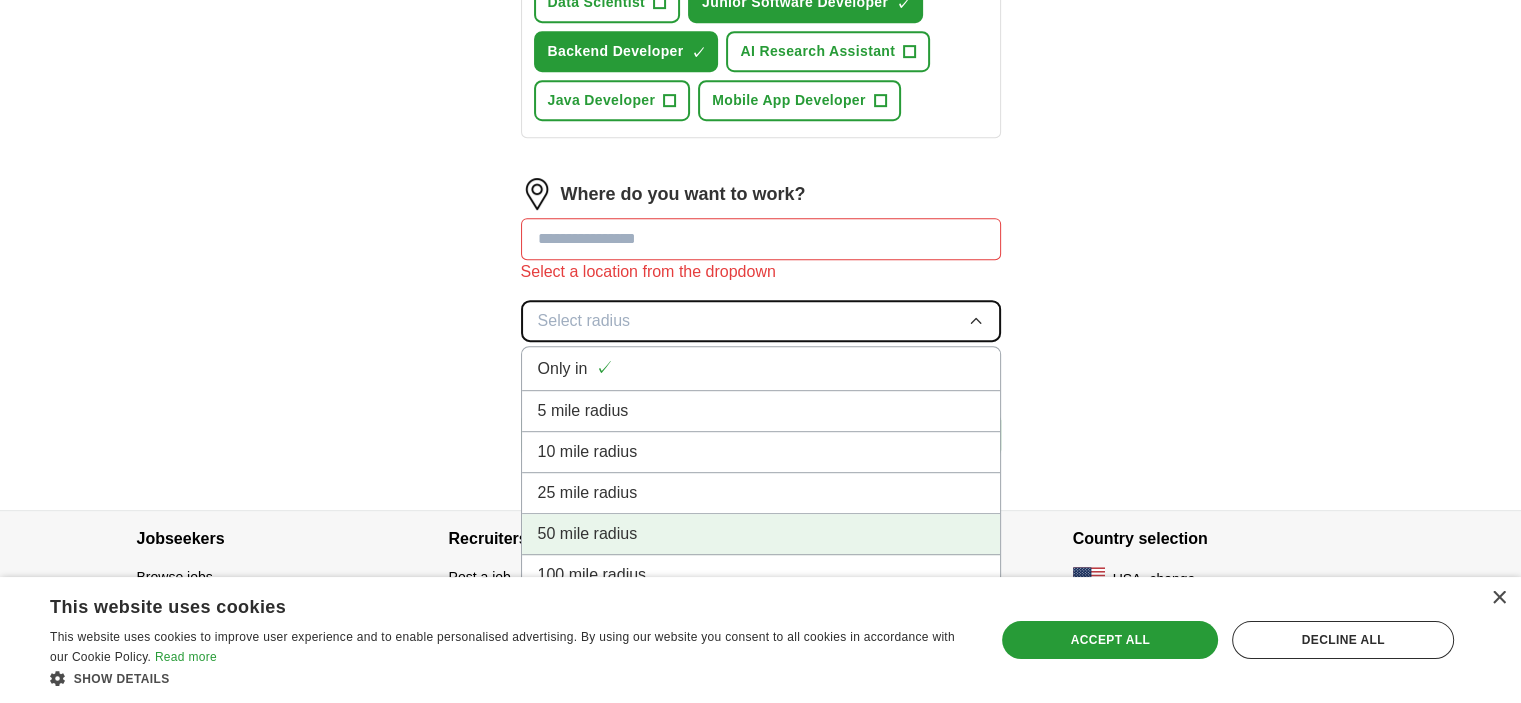 scroll, scrollTop: 968, scrollLeft: 0, axis: vertical 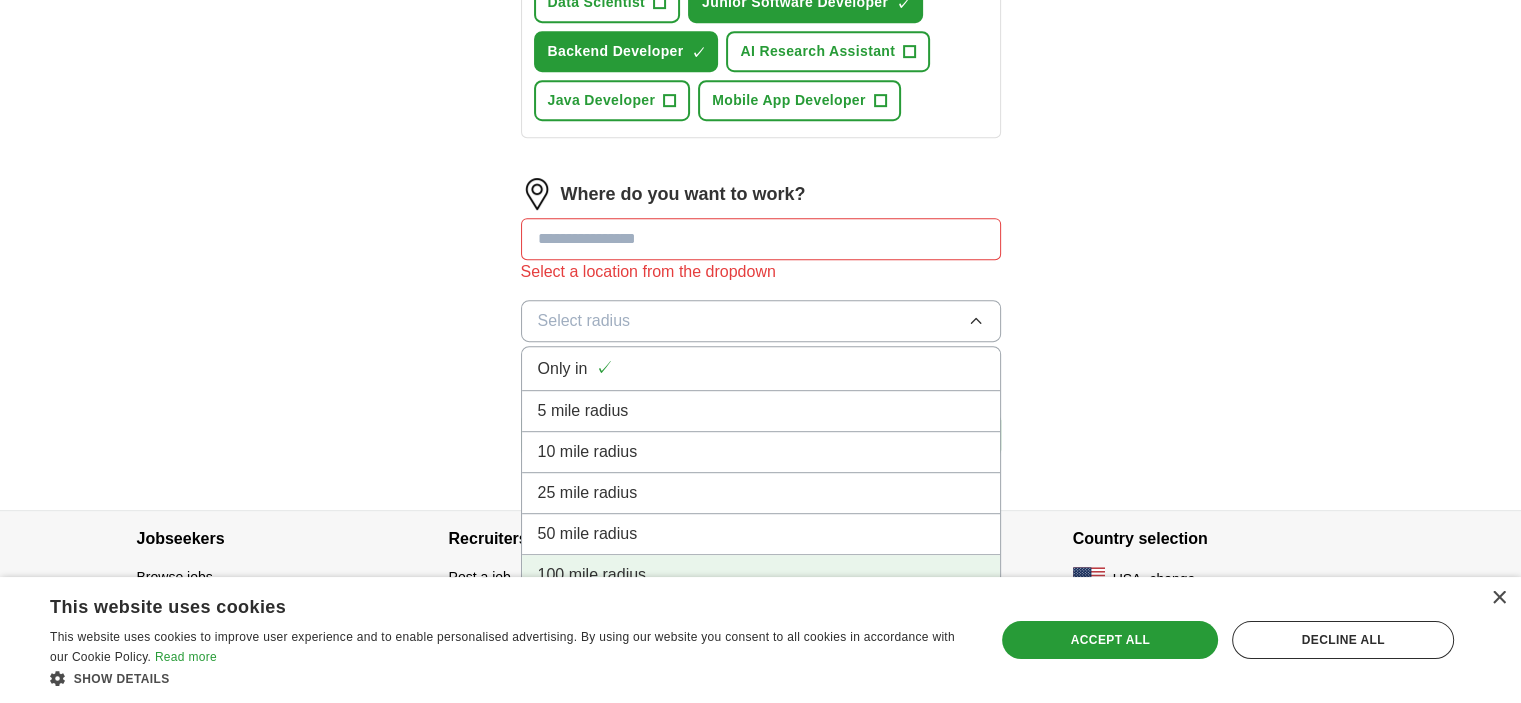 click on "100 mile radius" at bounding box center [592, 575] 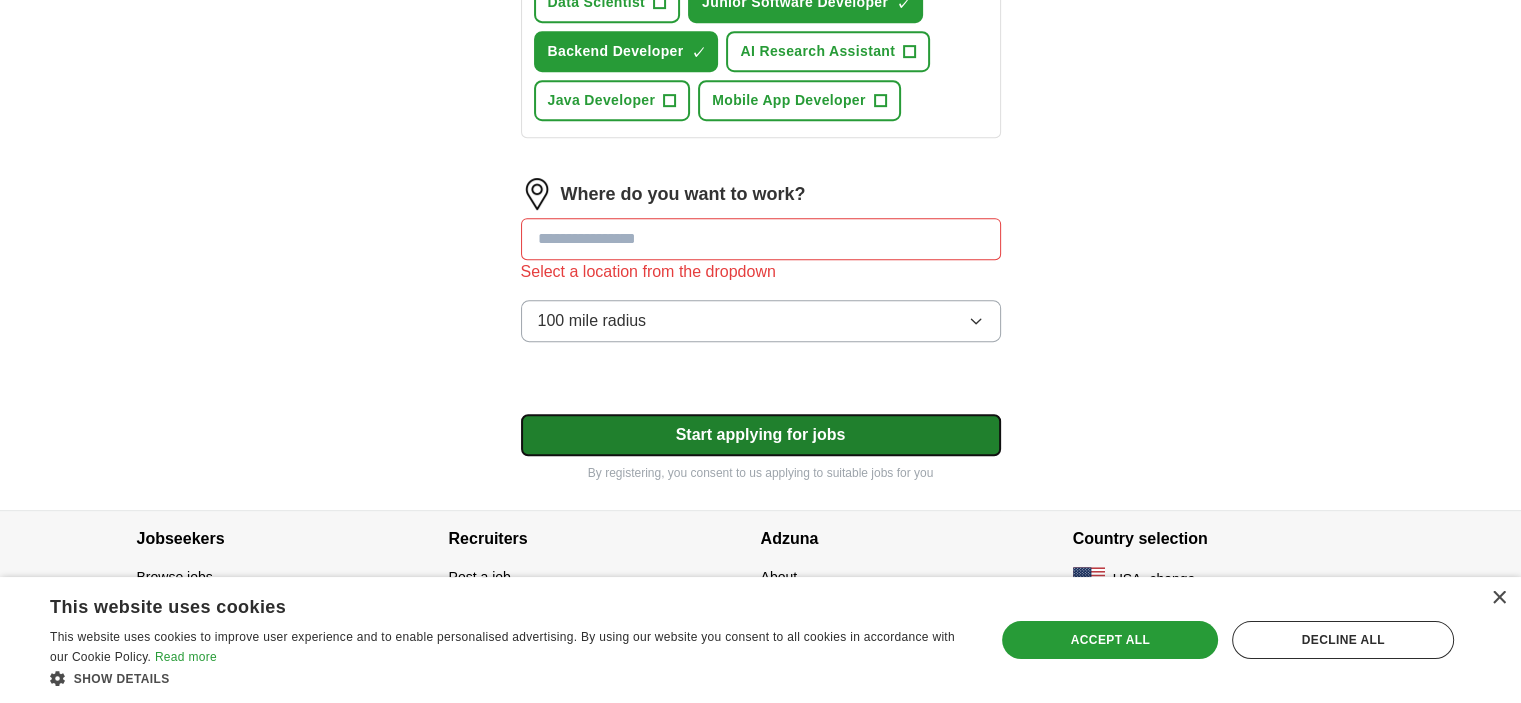 click on "Start applying for jobs" at bounding box center (761, 435) 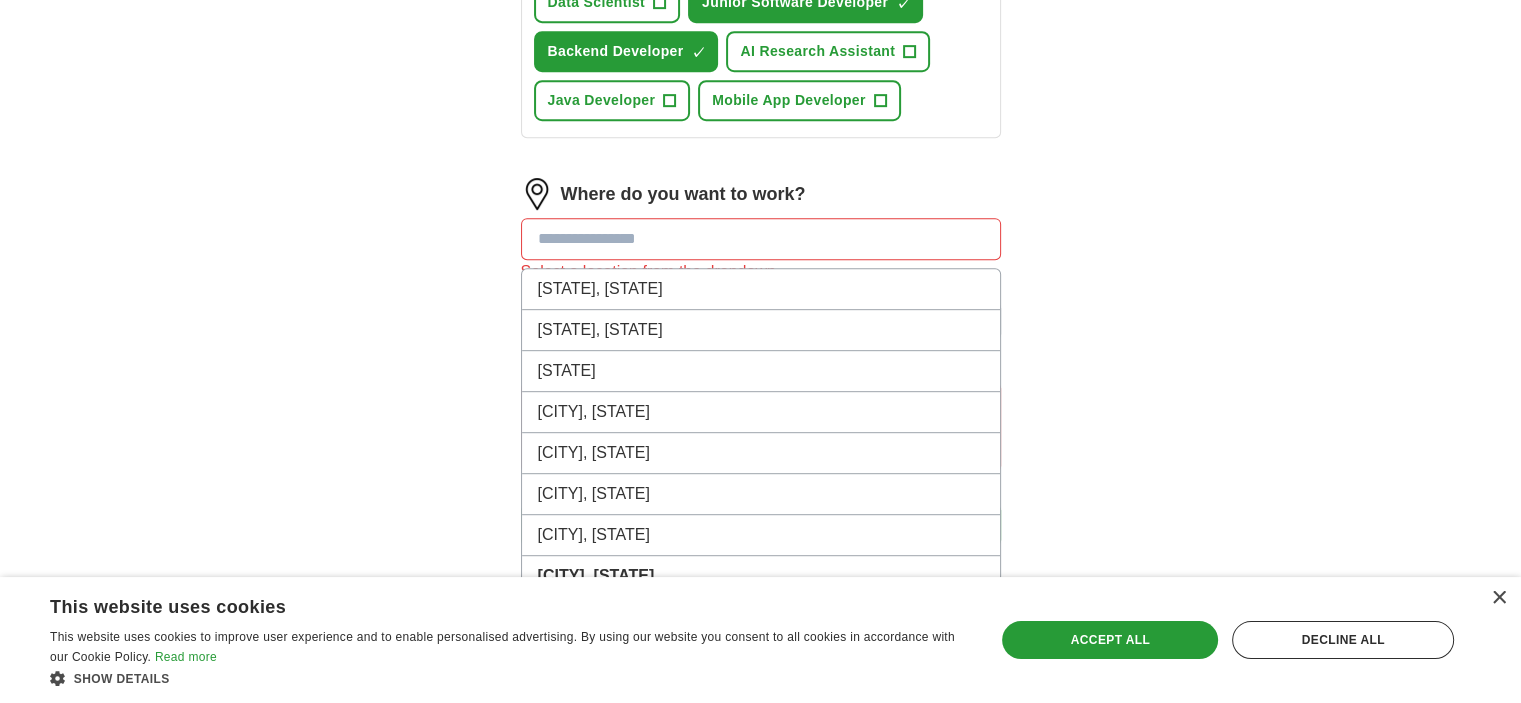 click at bounding box center [761, 239] 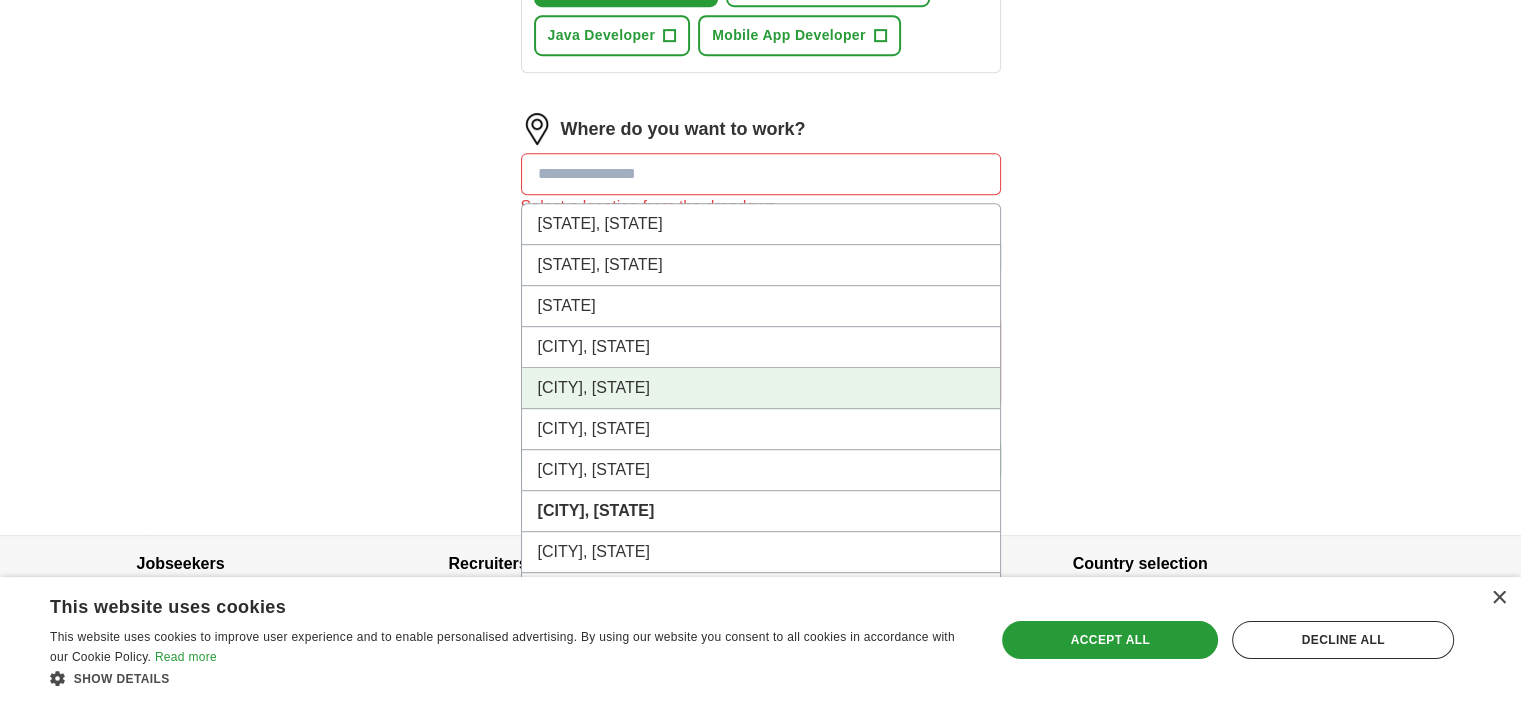 scroll, scrollTop: 1058, scrollLeft: 0, axis: vertical 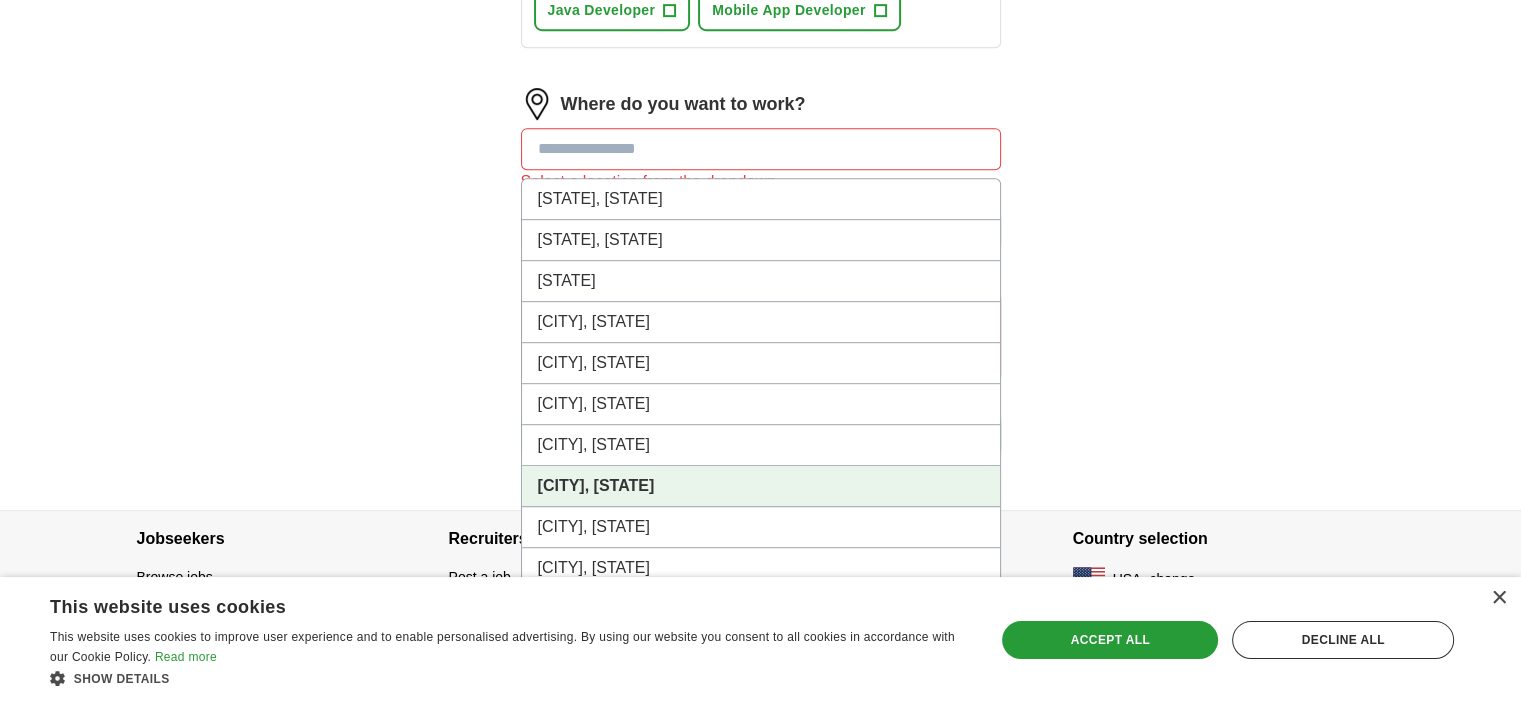 click on "[CITY], [STATE]" at bounding box center (596, 485) 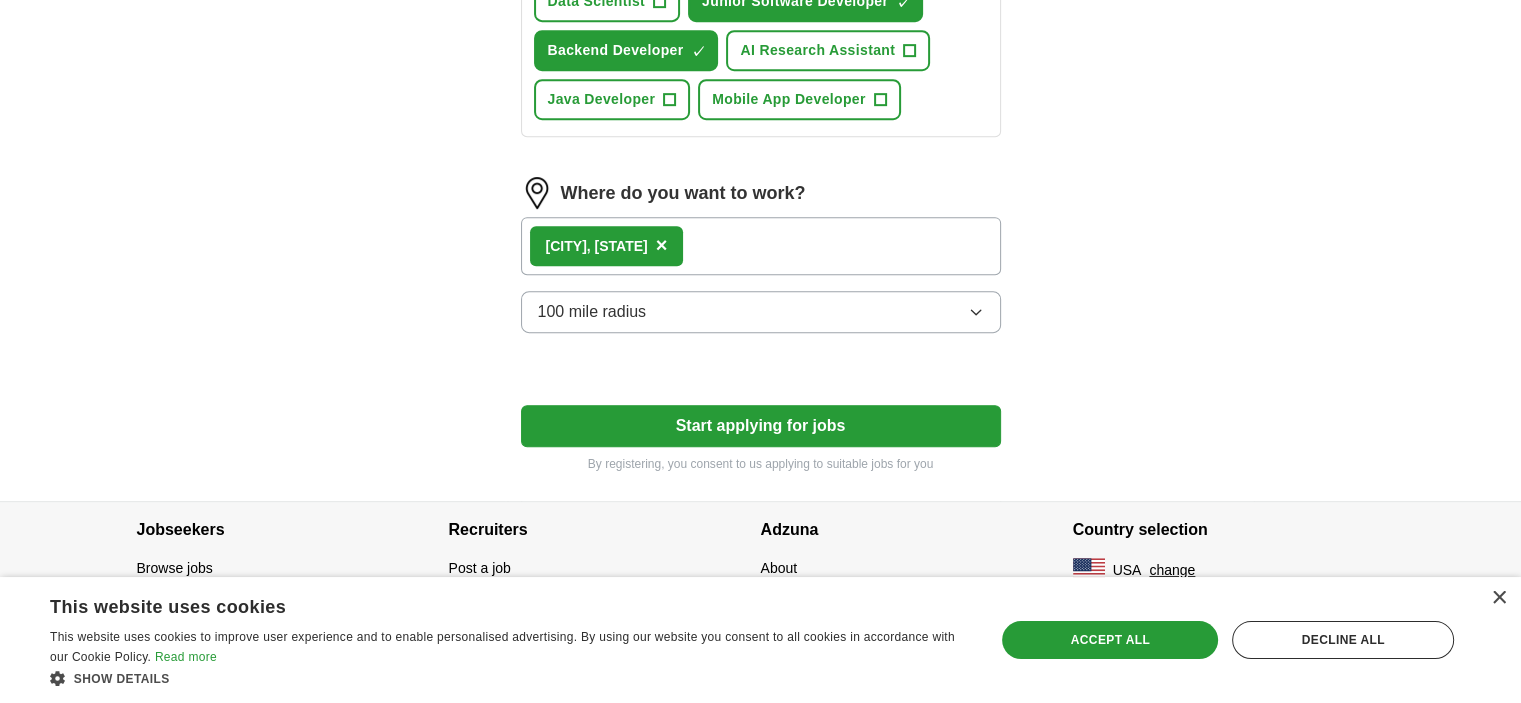 scroll, scrollTop: 960, scrollLeft: 0, axis: vertical 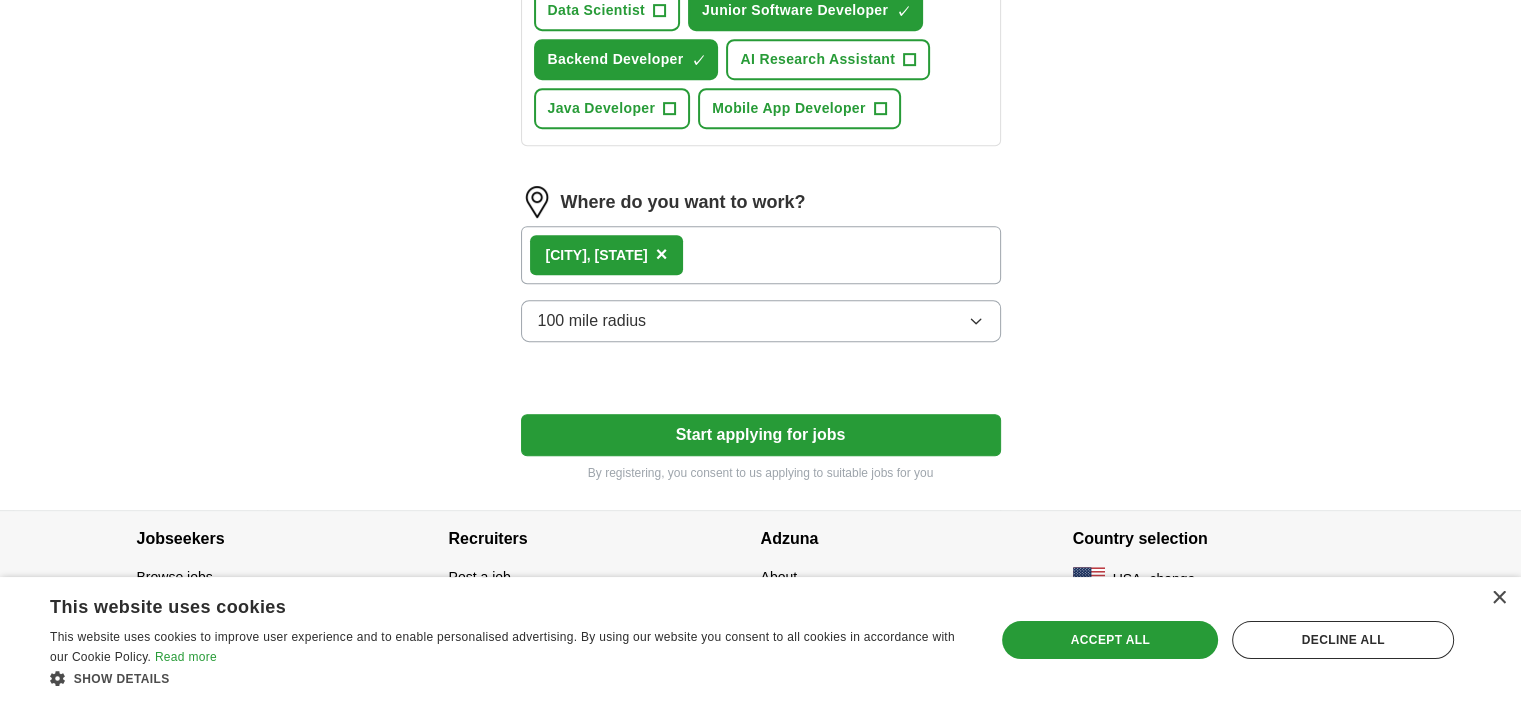 click on "[CITY], [STATE] ×" at bounding box center (761, 255) 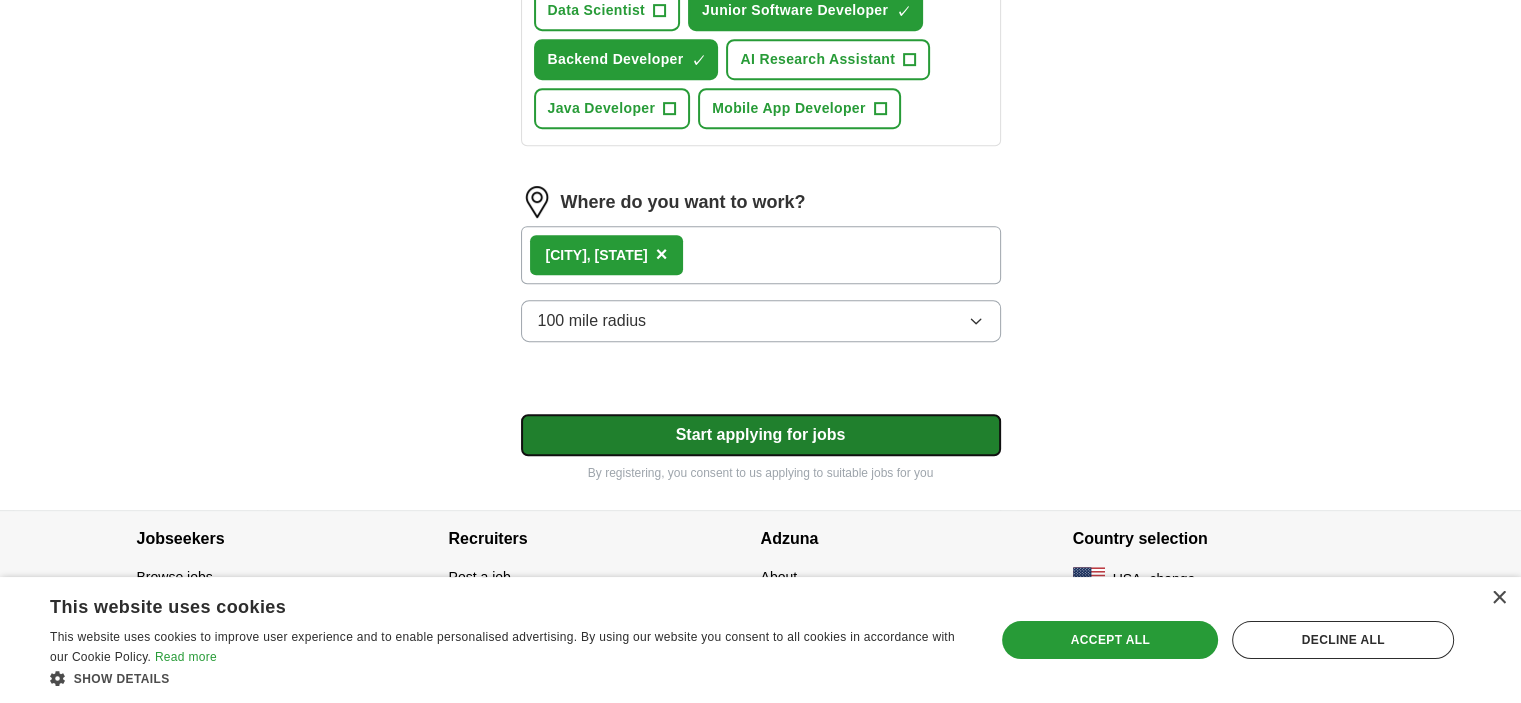click on "Start applying for jobs" at bounding box center (761, 435) 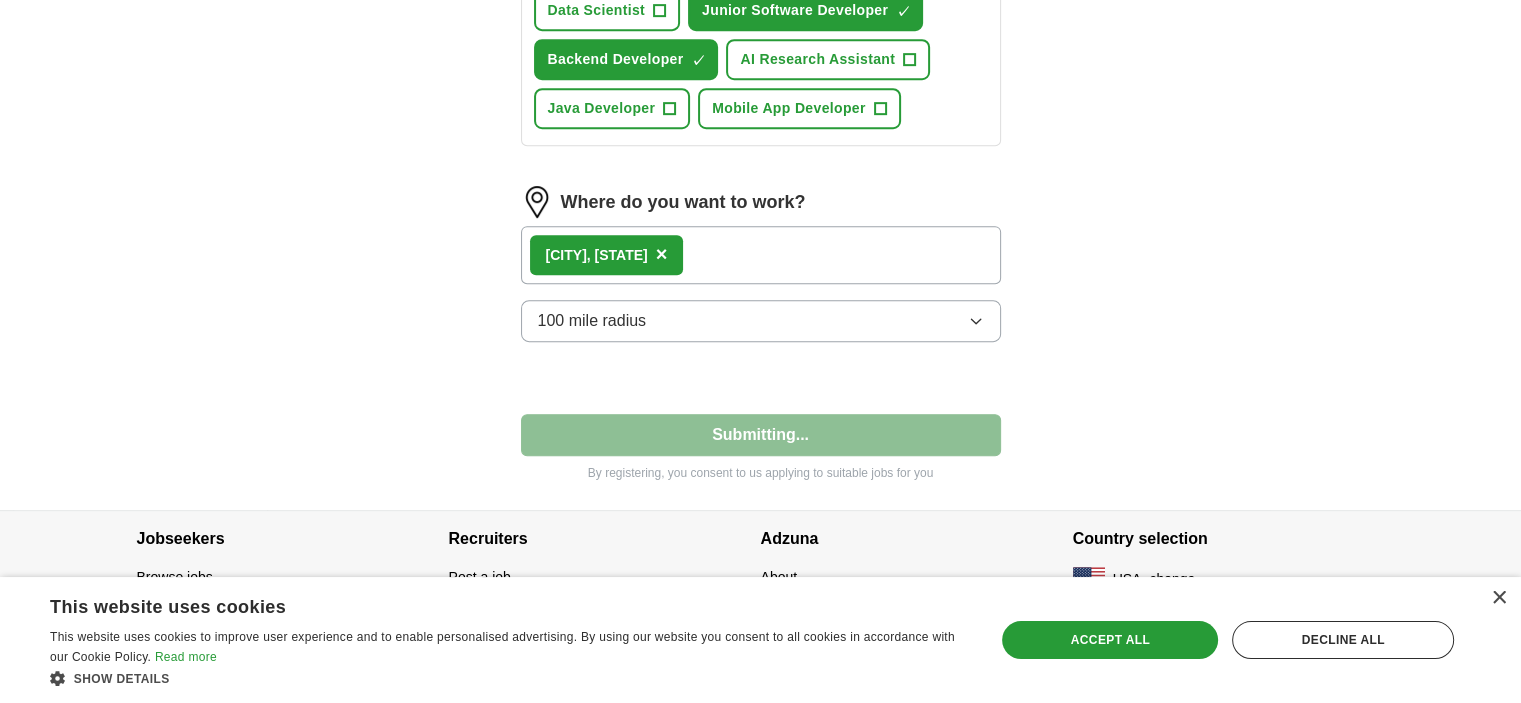 select on "**" 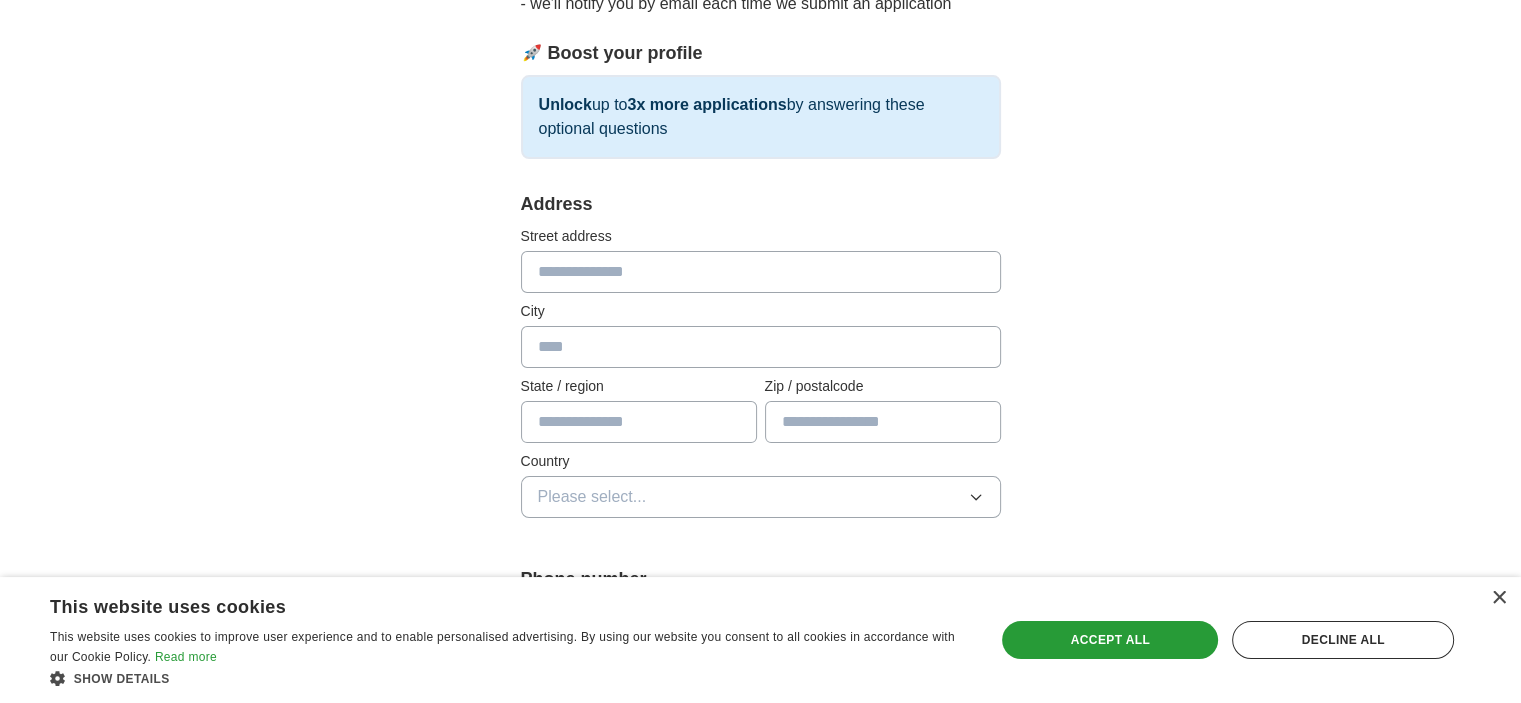 scroll, scrollTop: 284, scrollLeft: 0, axis: vertical 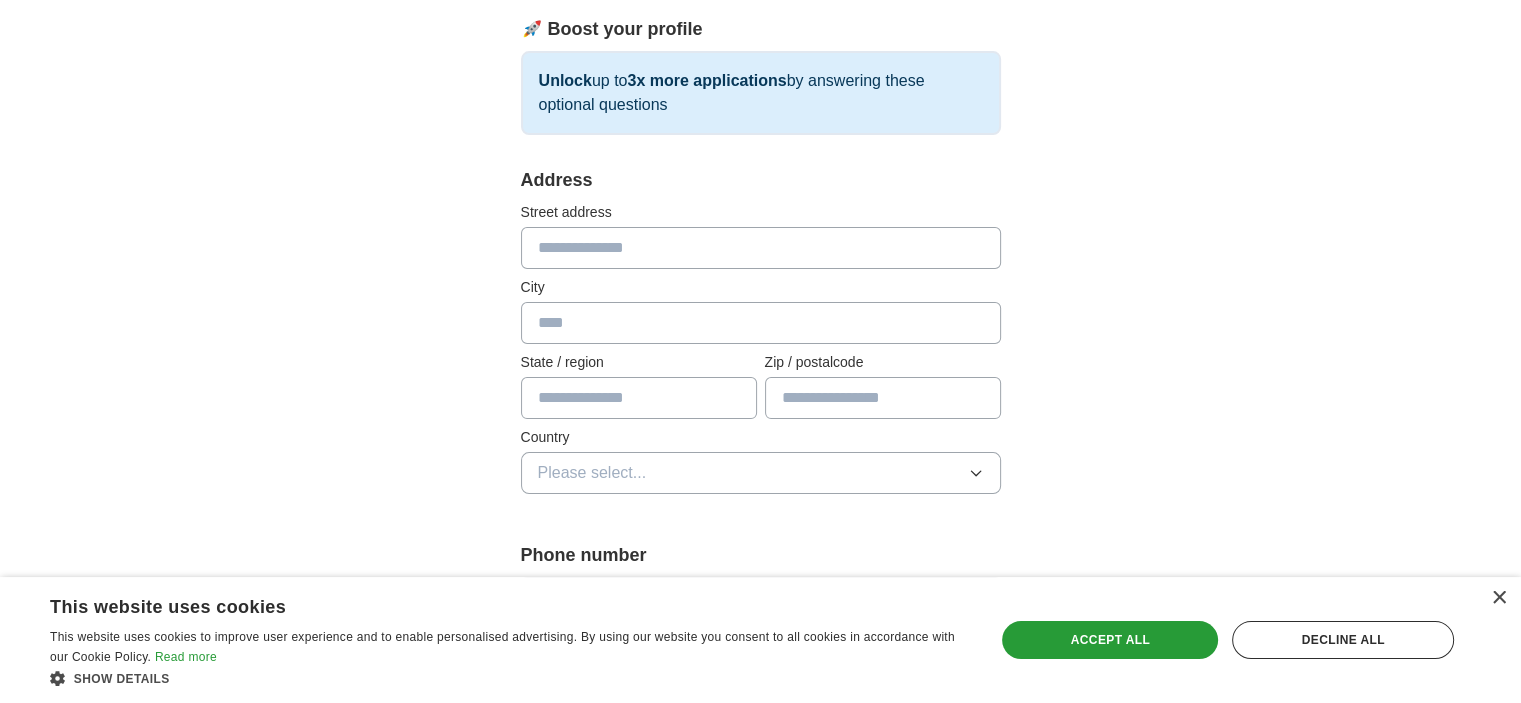 click at bounding box center [761, 248] 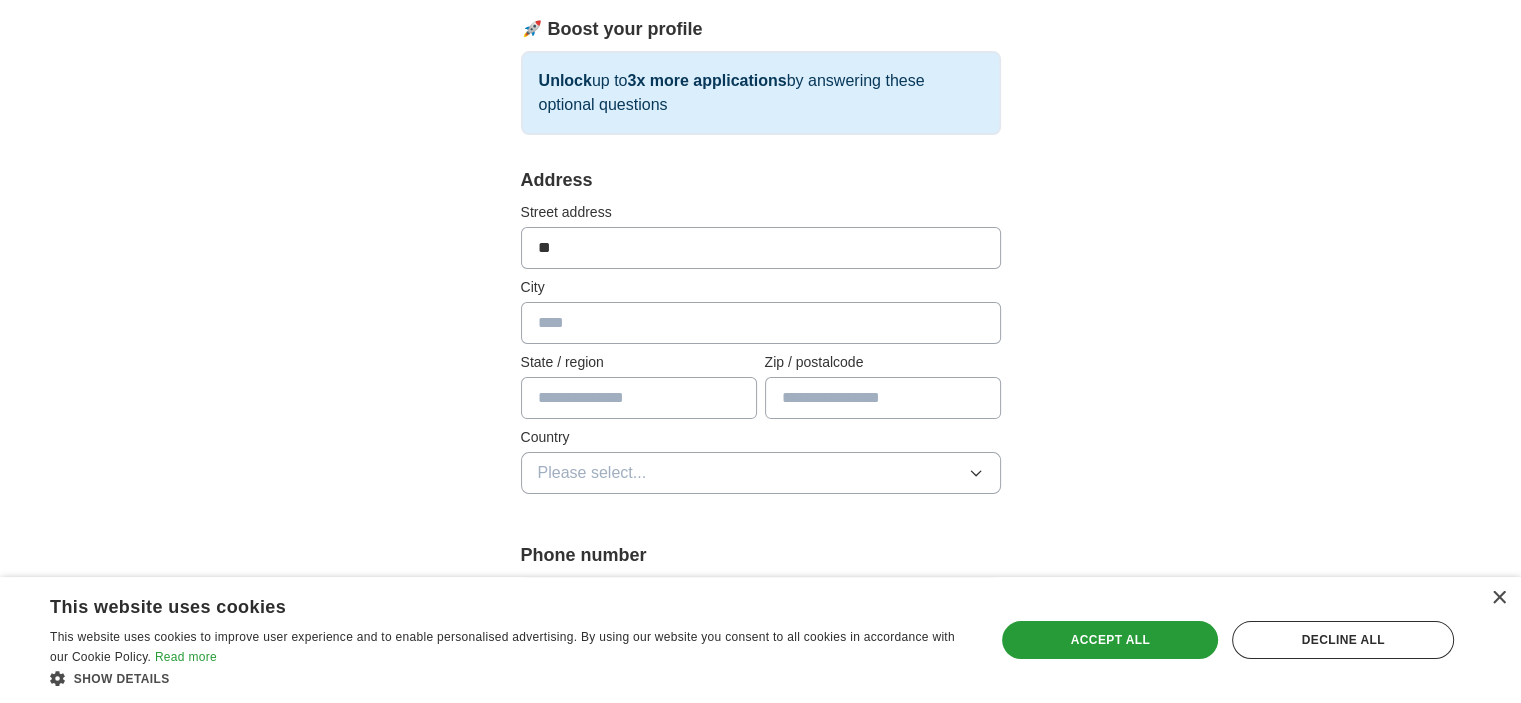 type on "*" 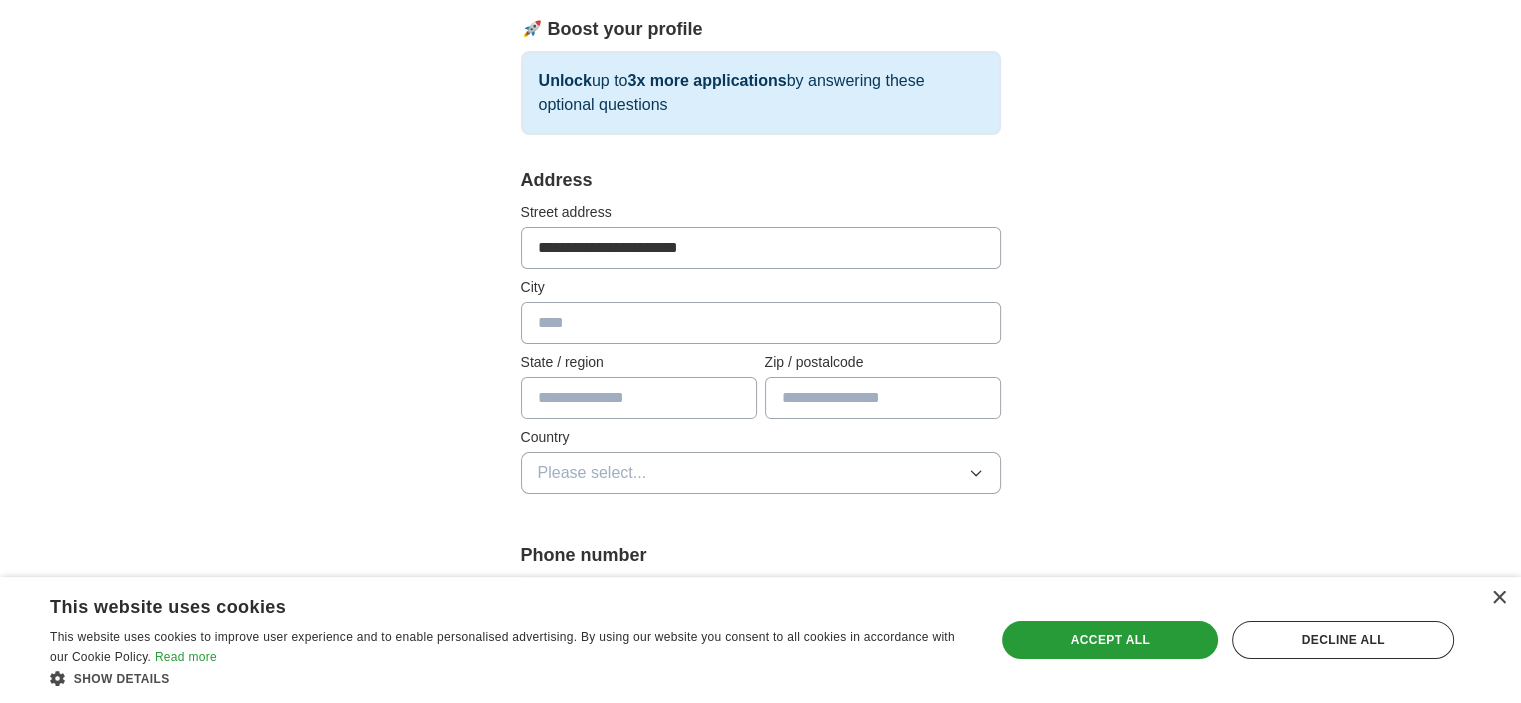 type on "**********" 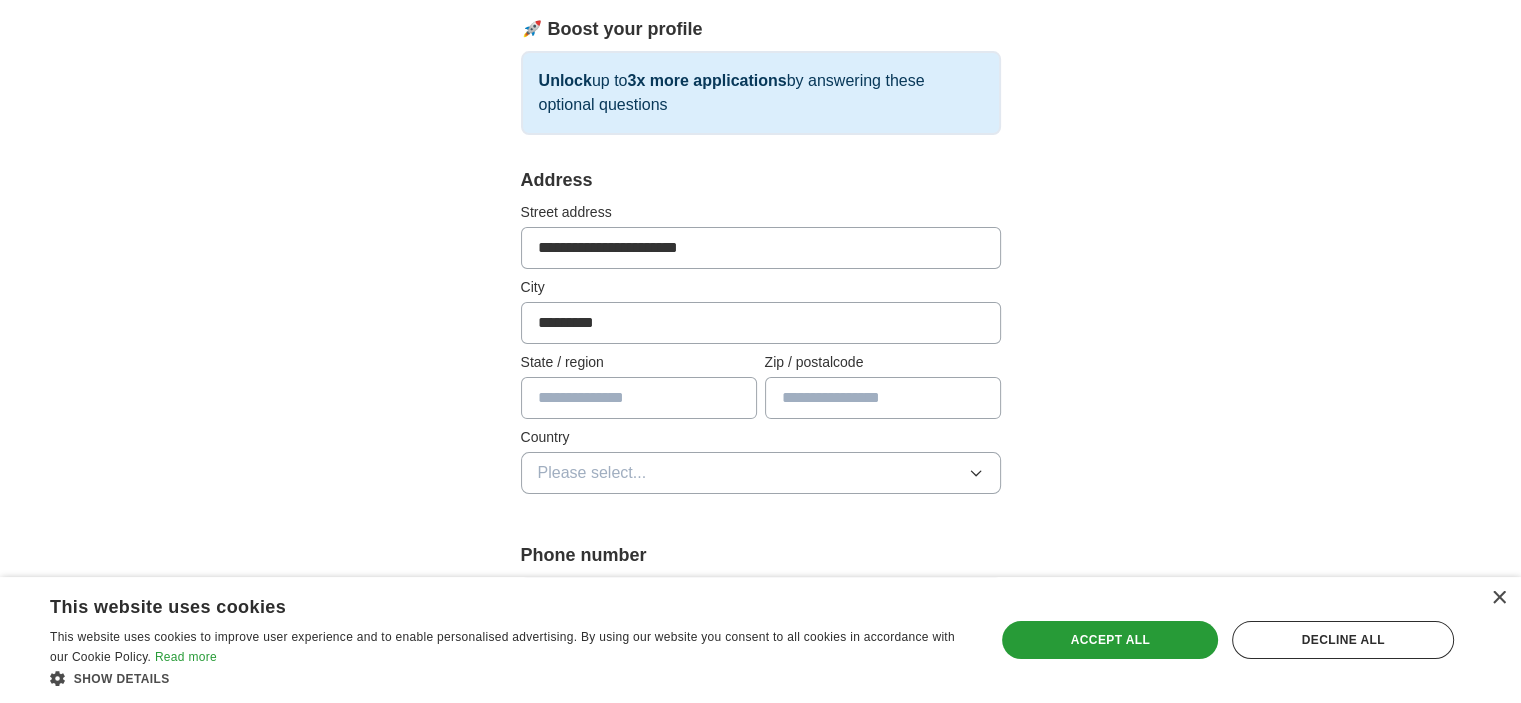 type on "*********" 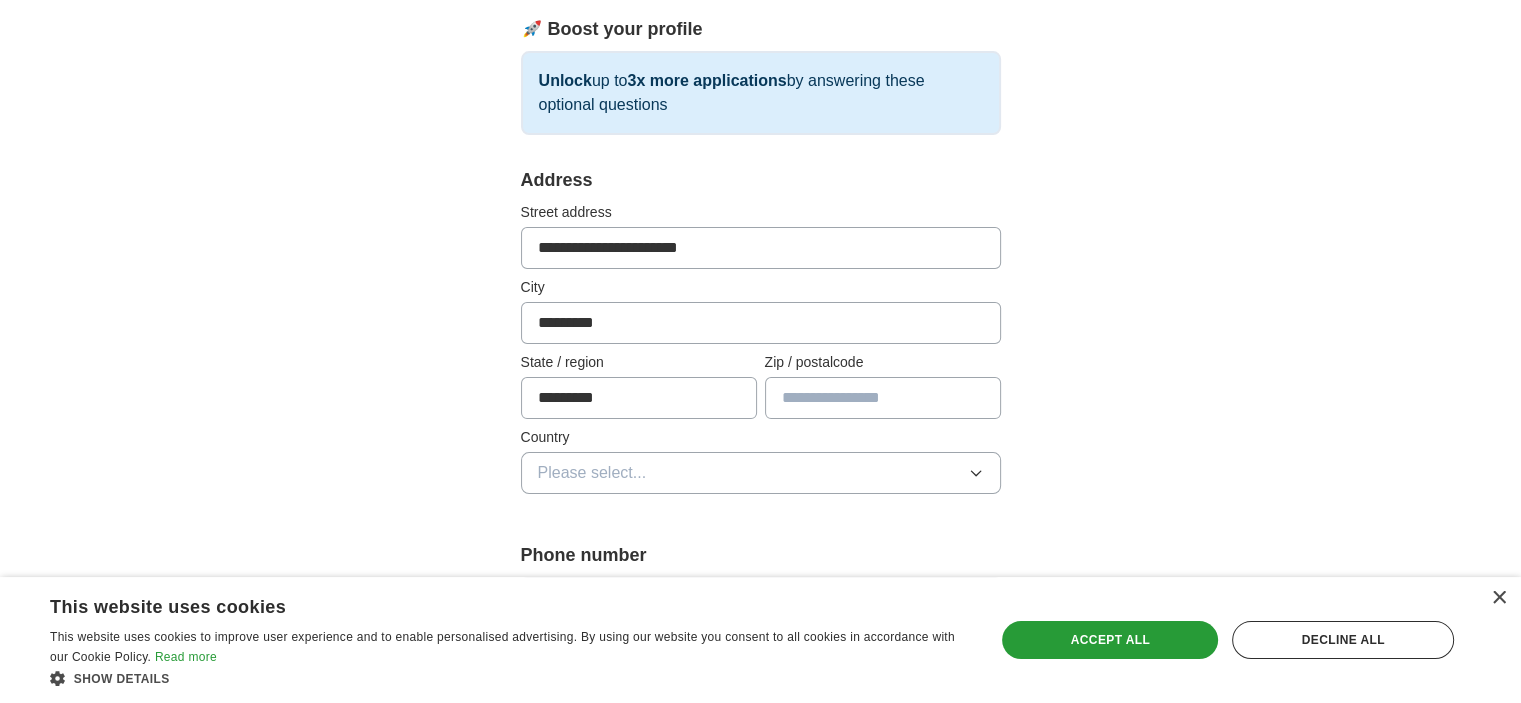 type on "*********" 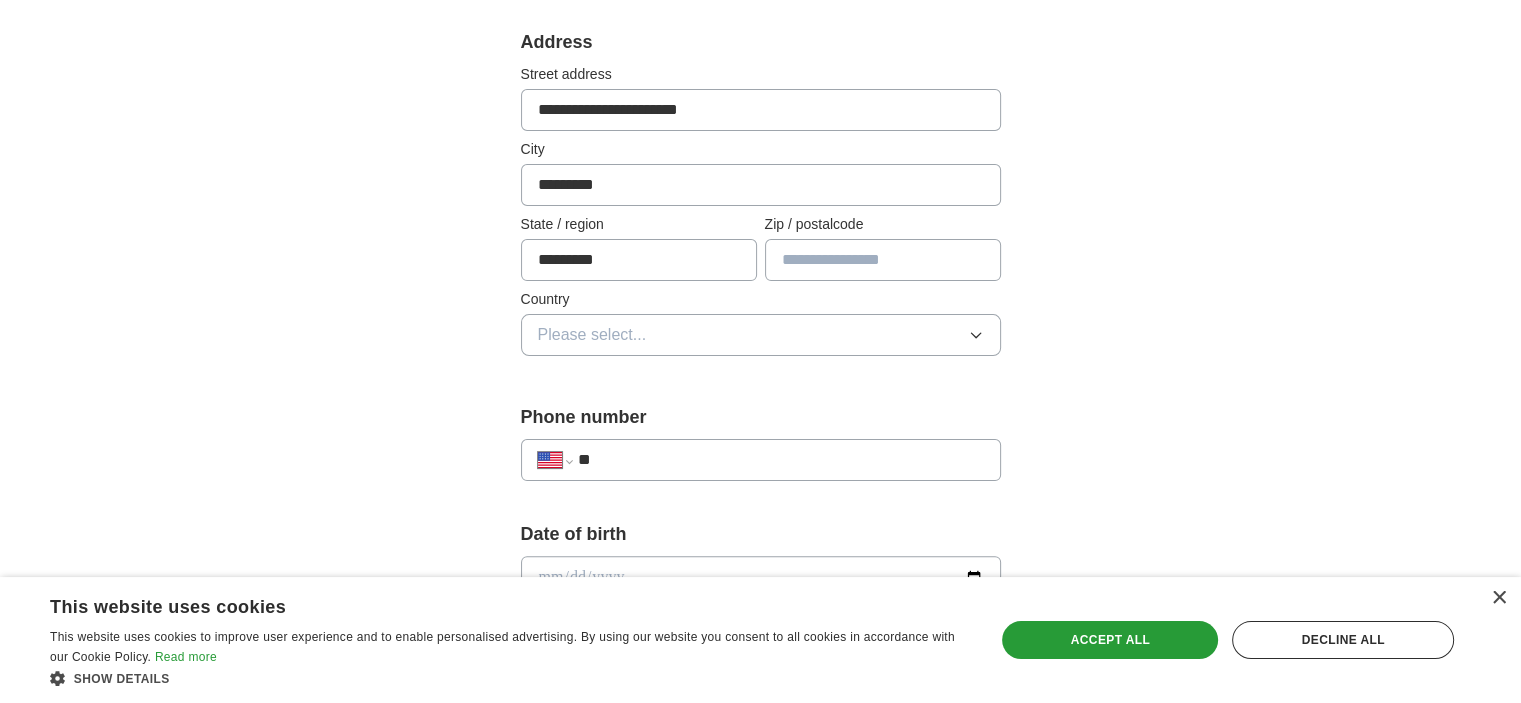 scroll, scrollTop: 424, scrollLeft: 0, axis: vertical 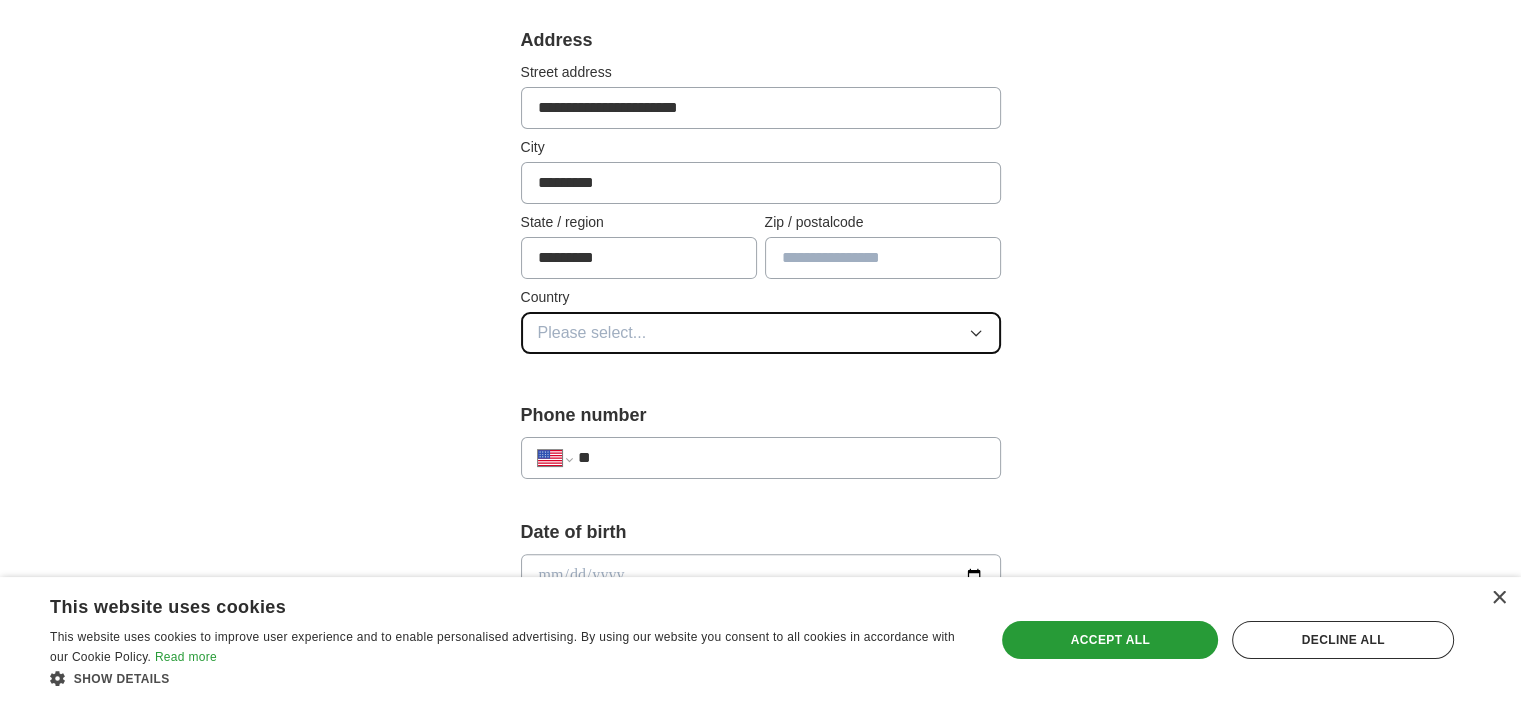 click on "Please select..." at bounding box center (761, 333) 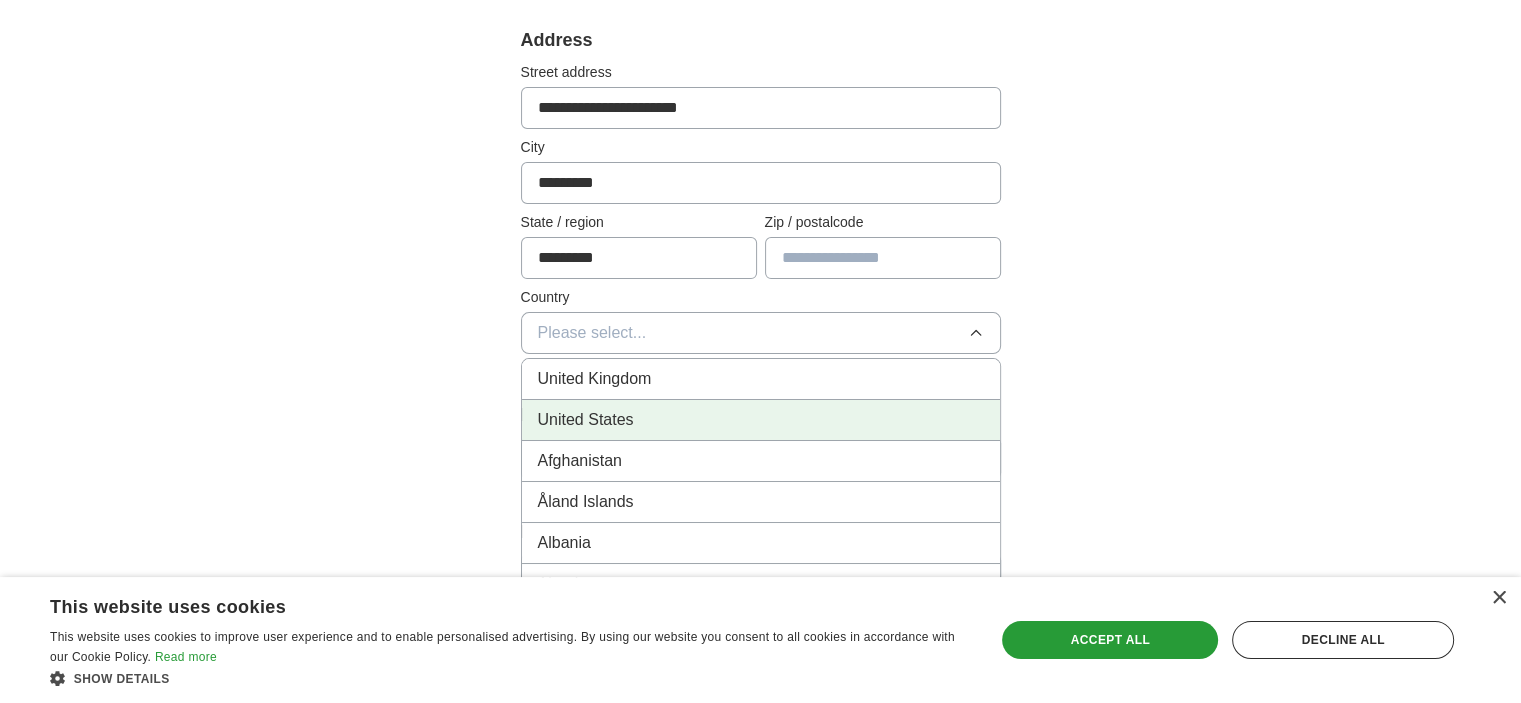 click on "United States" at bounding box center [761, 420] 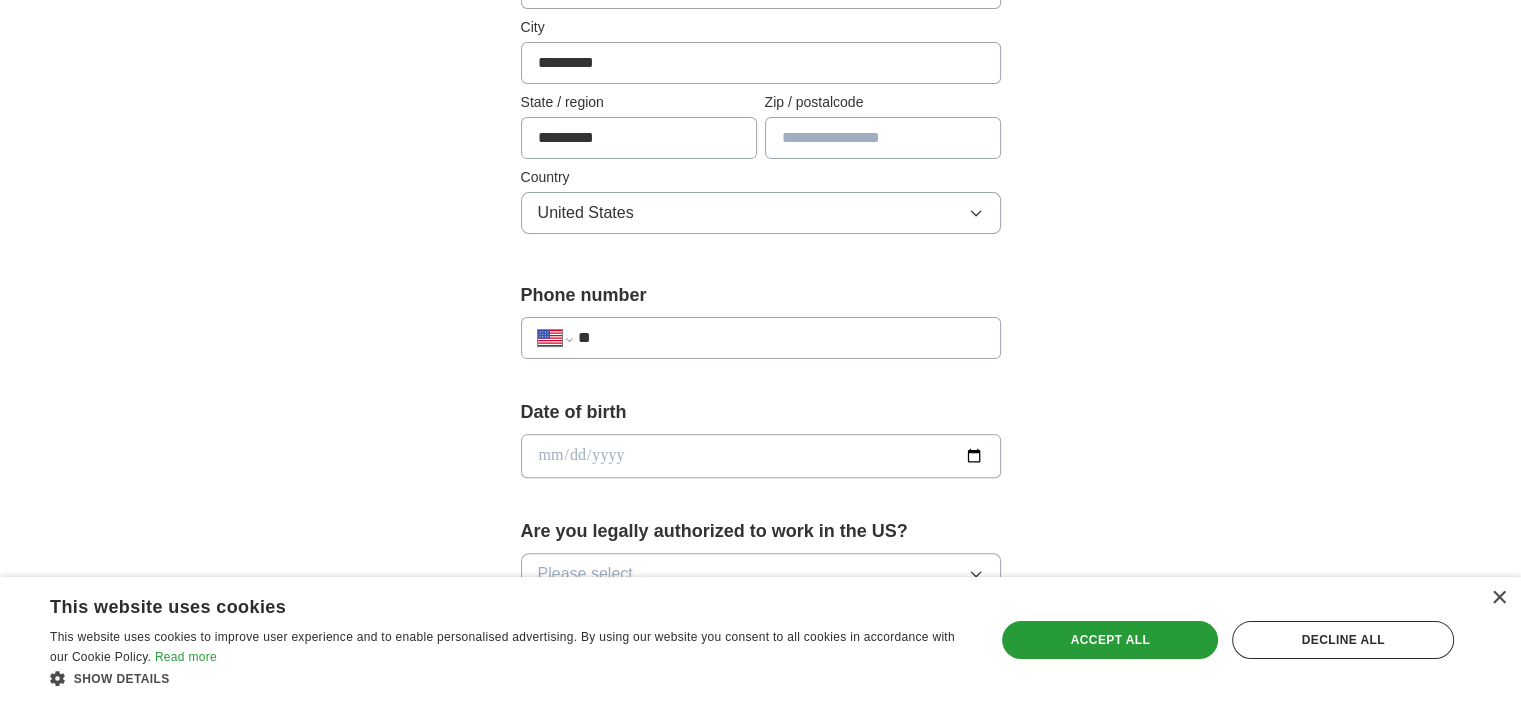 scroll, scrollTop: 550, scrollLeft: 0, axis: vertical 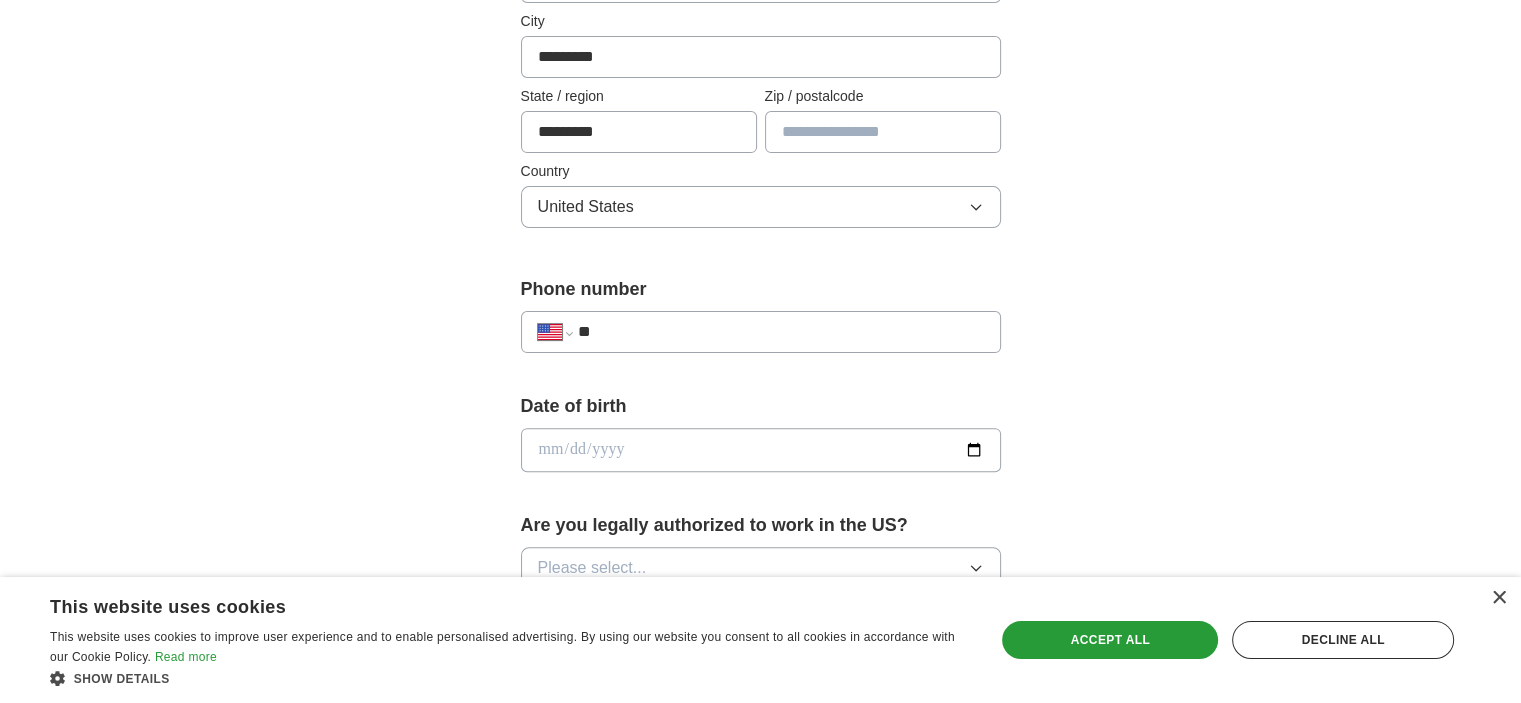click on "**" at bounding box center (780, 332) 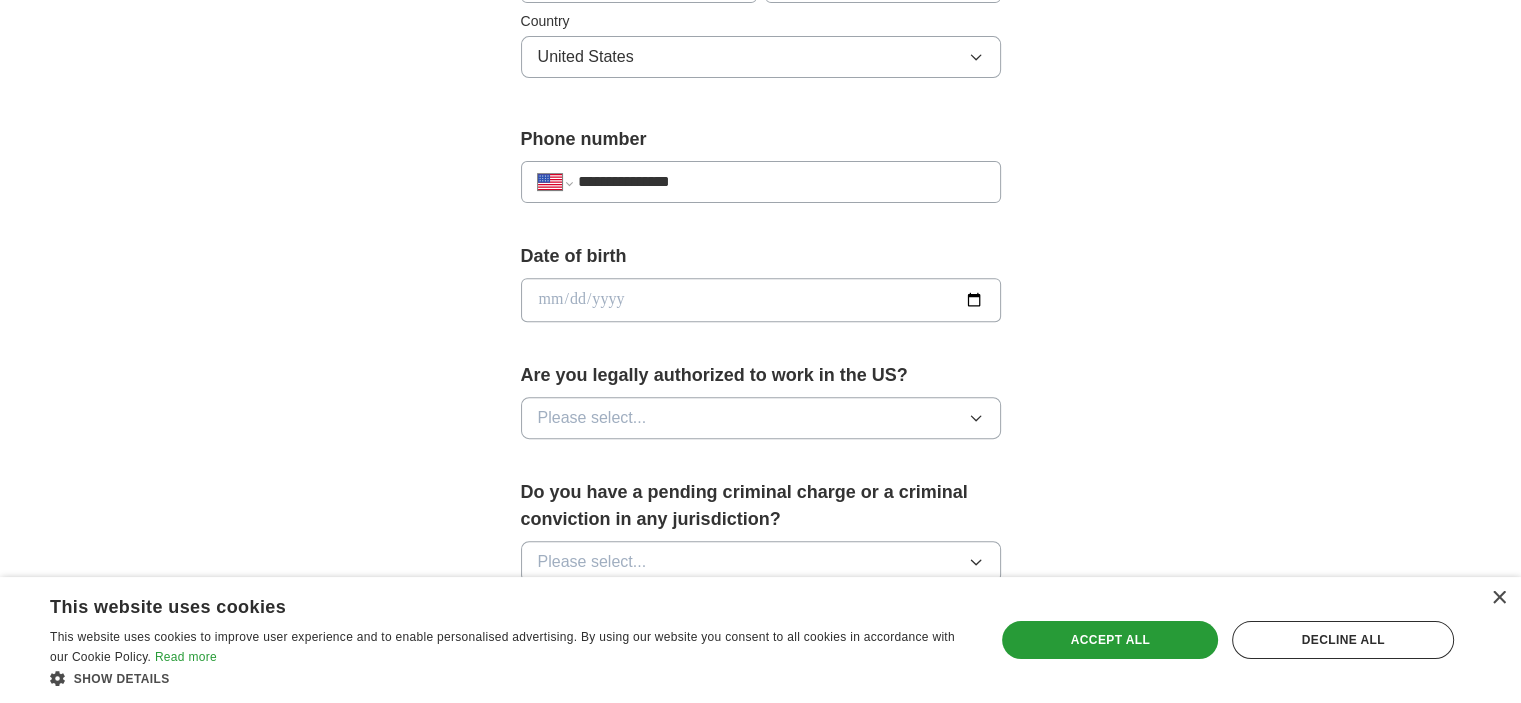 scroll, scrollTop: 703, scrollLeft: 0, axis: vertical 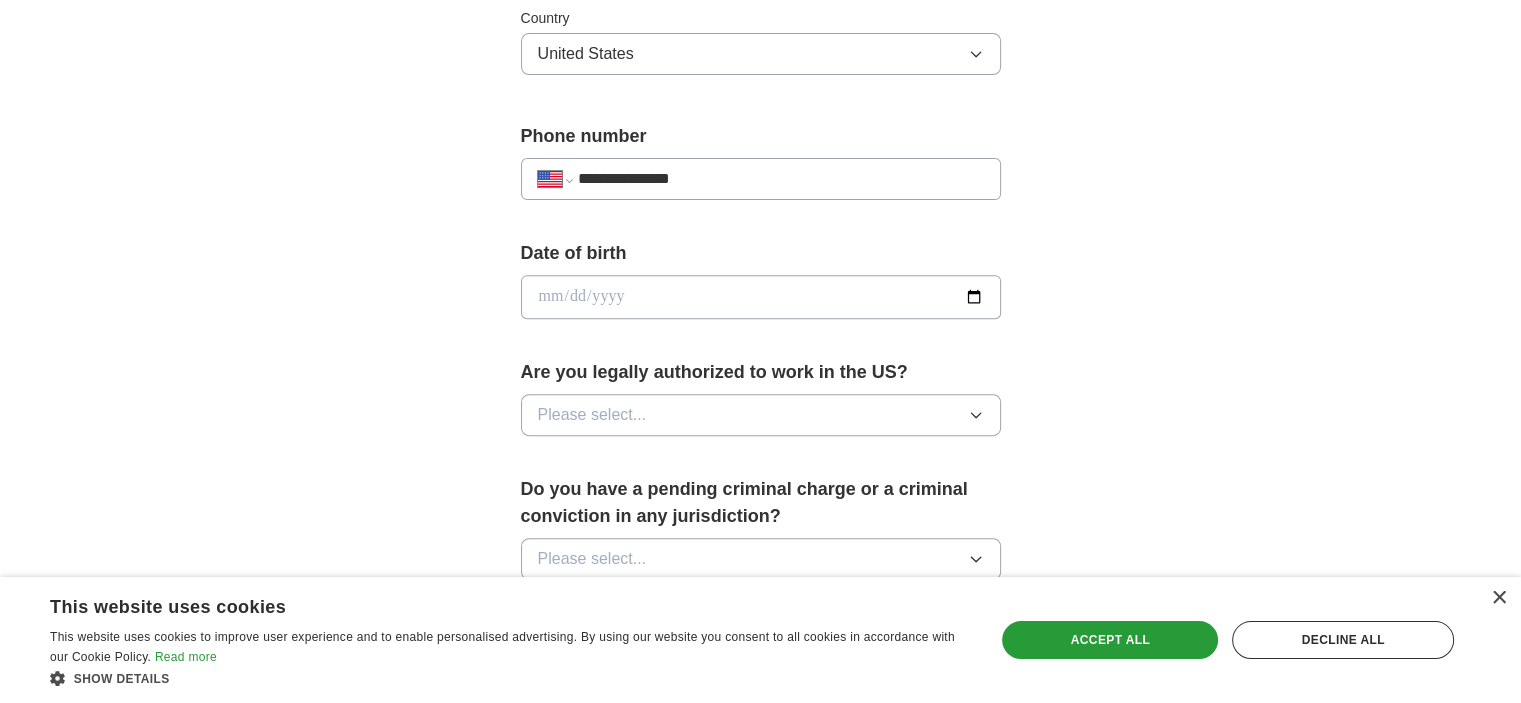 type on "**********" 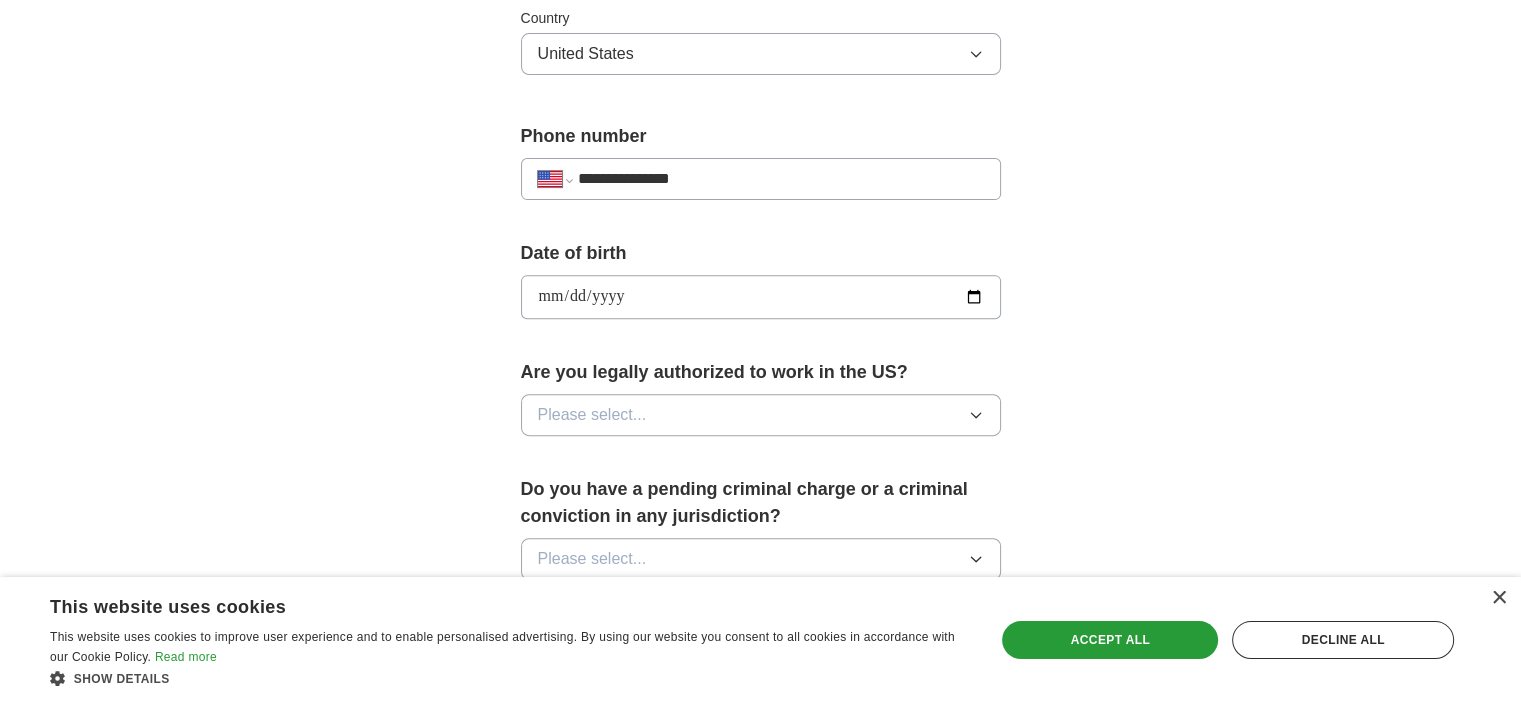type on "**********" 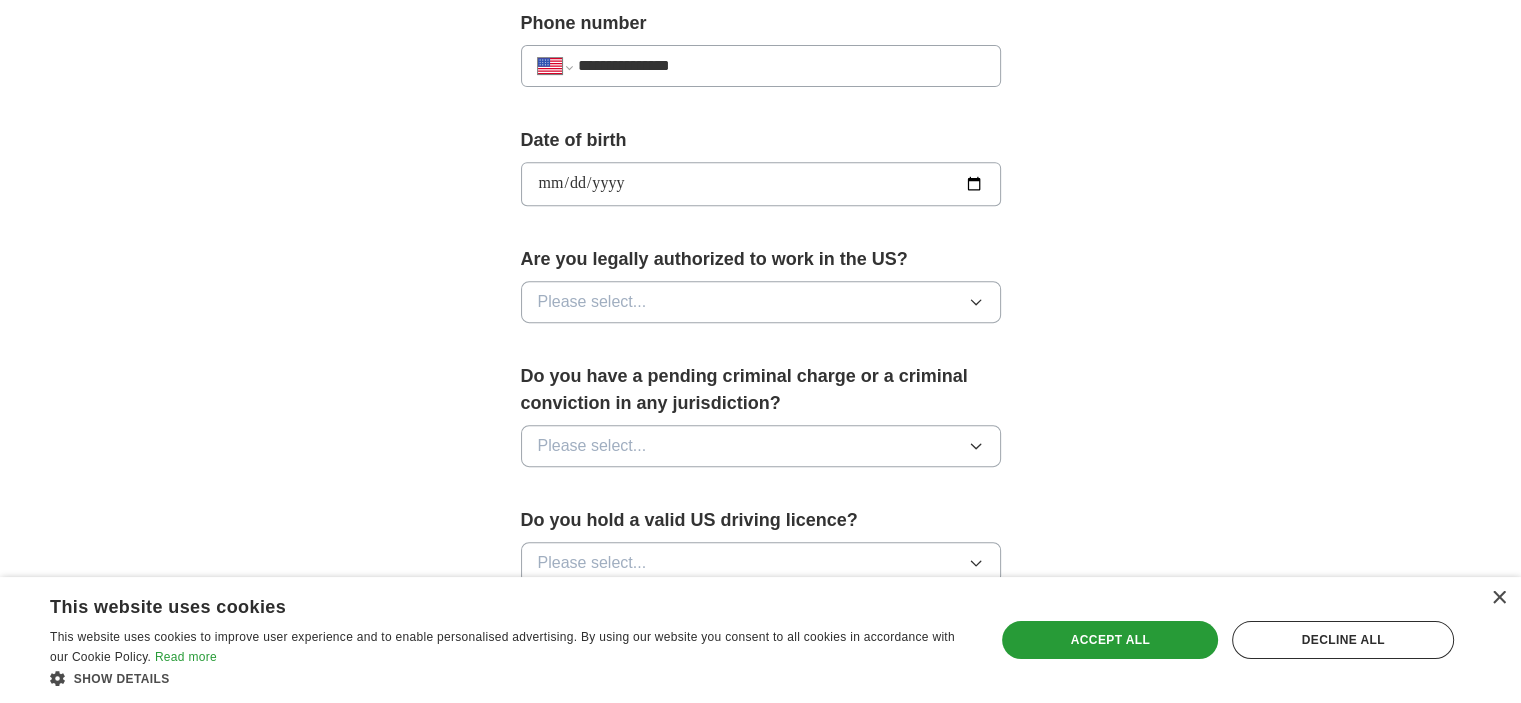 scroll, scrollTop: 823, scrollLeft: 0, axis: vertical 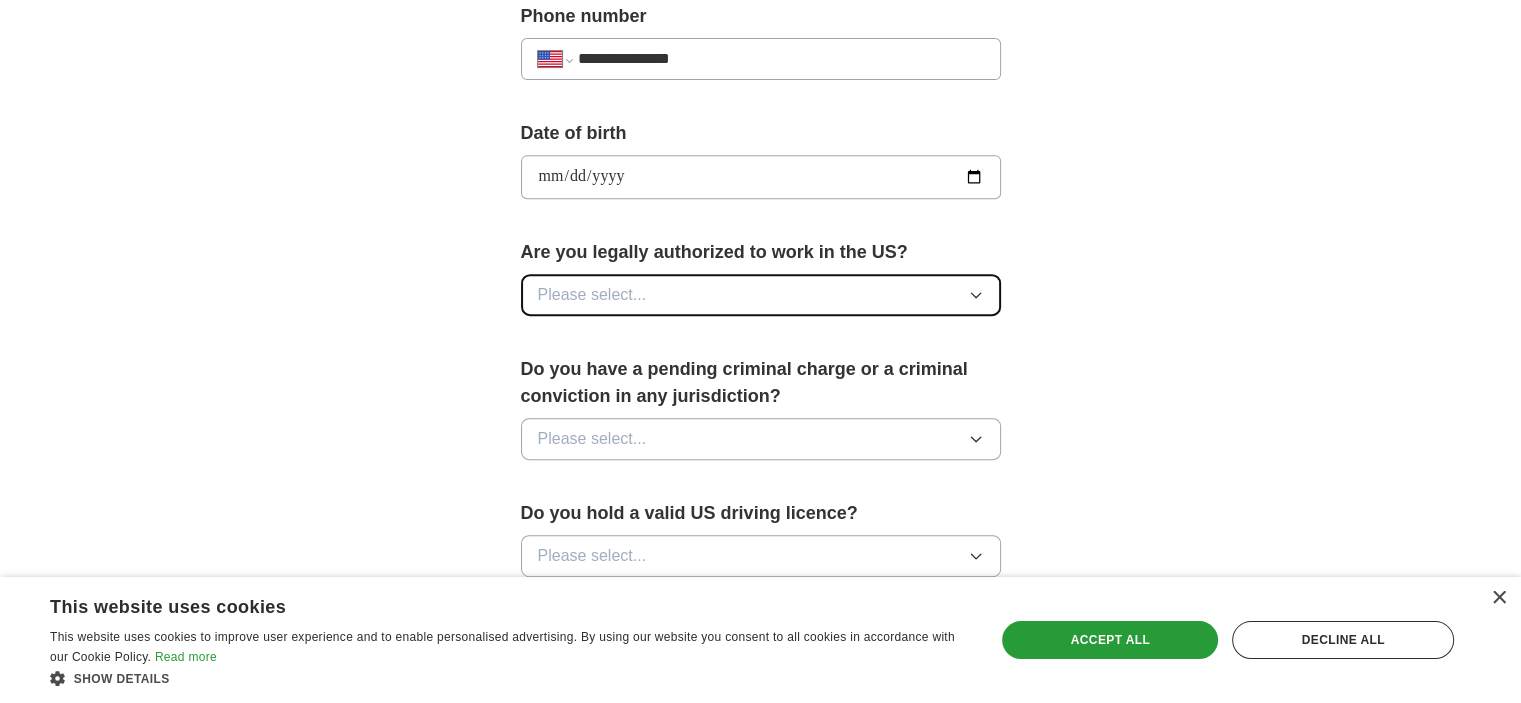 click on "Please select..." at bounding box center (761, 295) 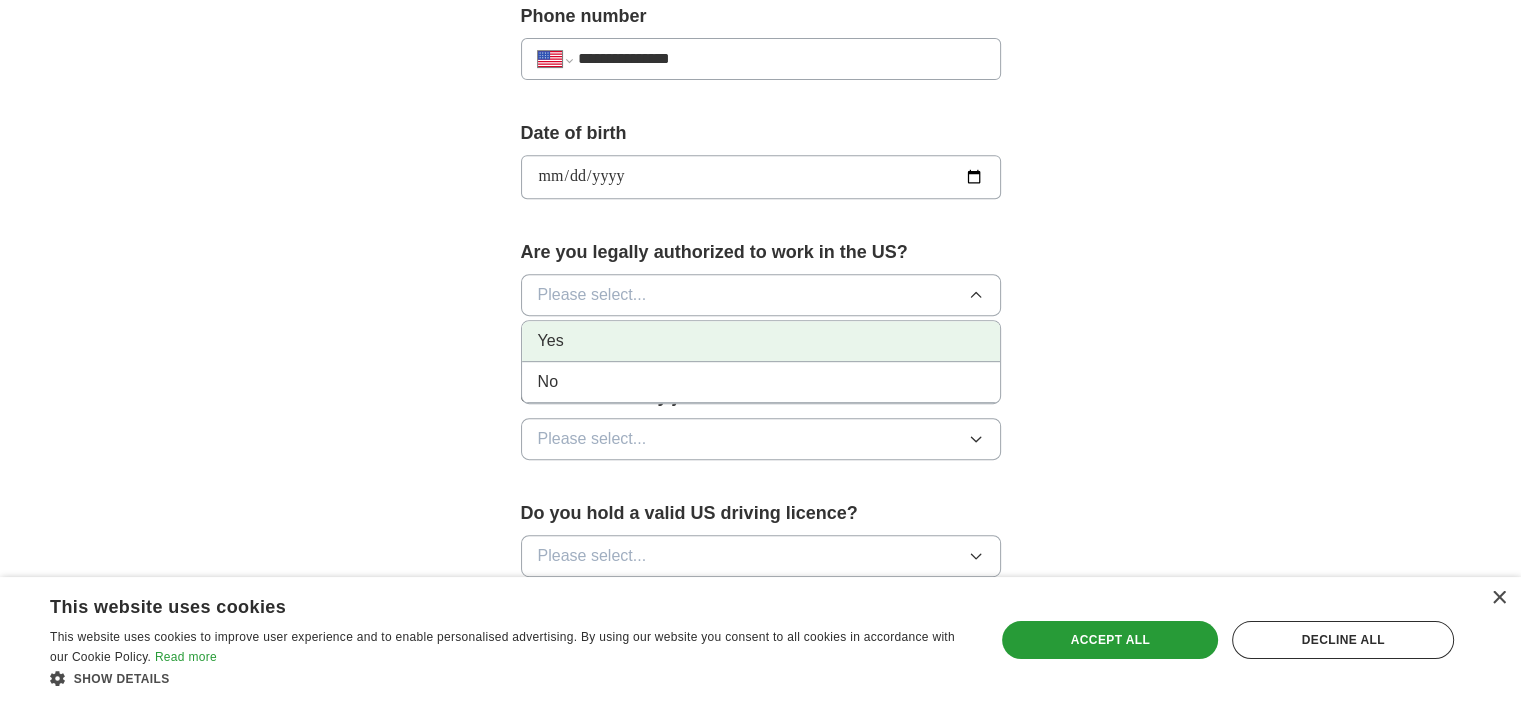 click on "Yes" at bounding box center (761, 341) 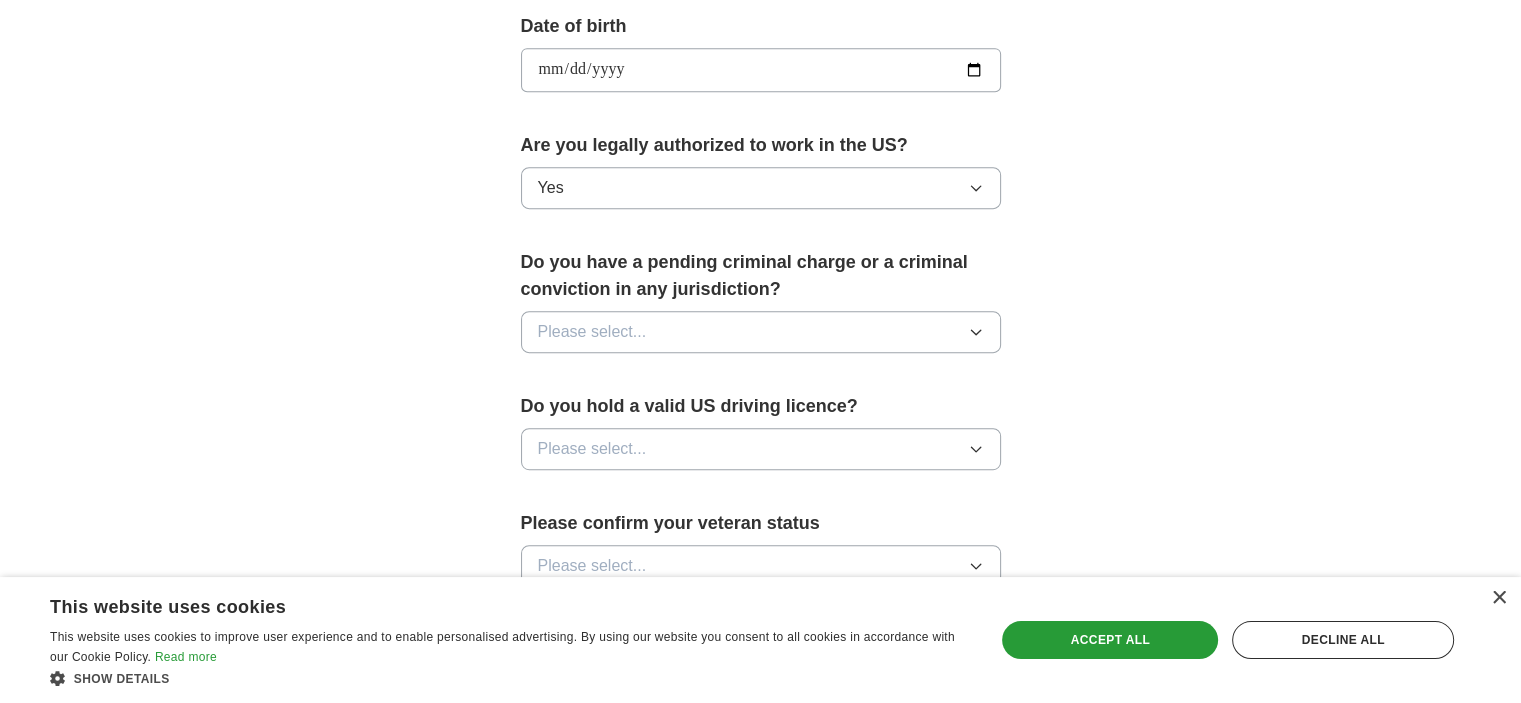 scroll, scrollTop: 950, scrollLeft: 0, axis: vertical 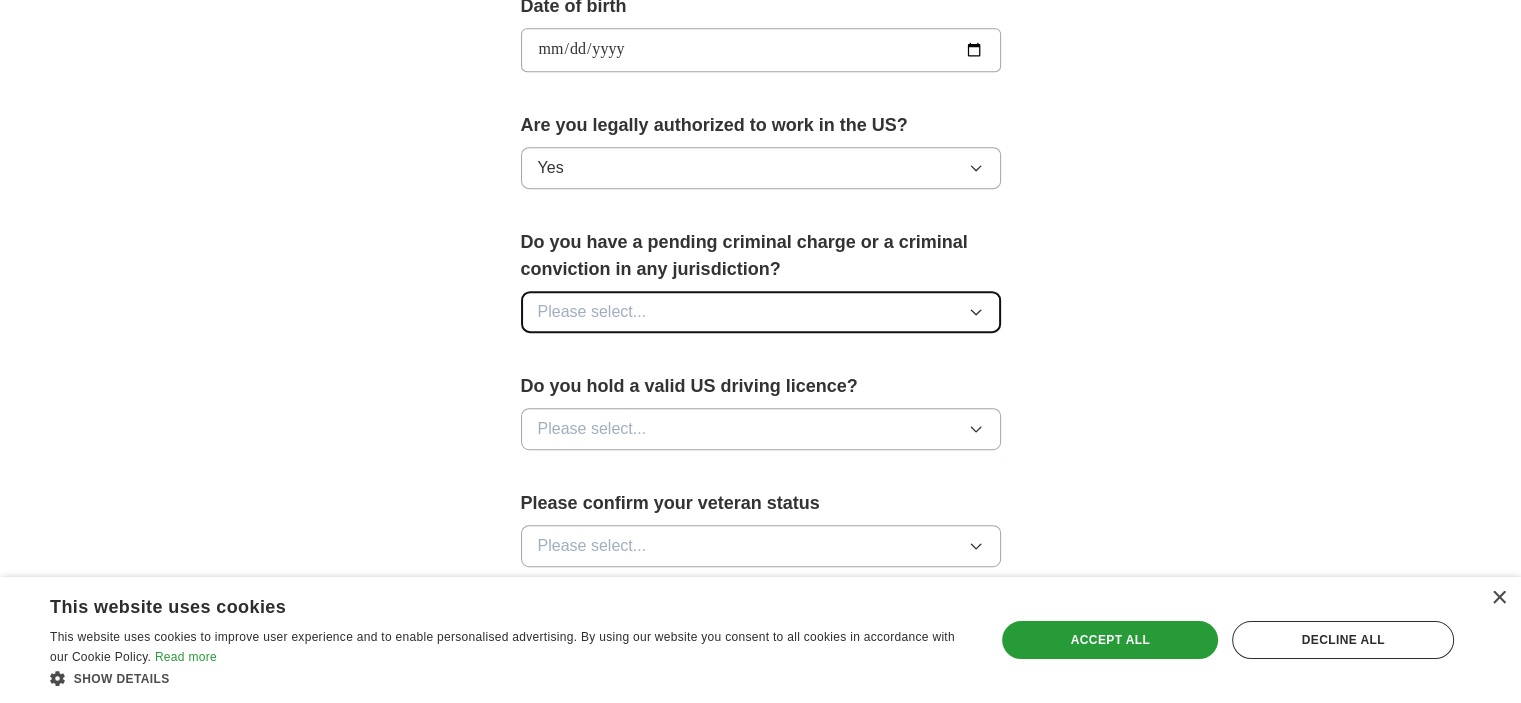 drag, startPoint x: 610, startPoint y: 314, endPoint x: 973, endPoint y: 303, distance: 363.16663 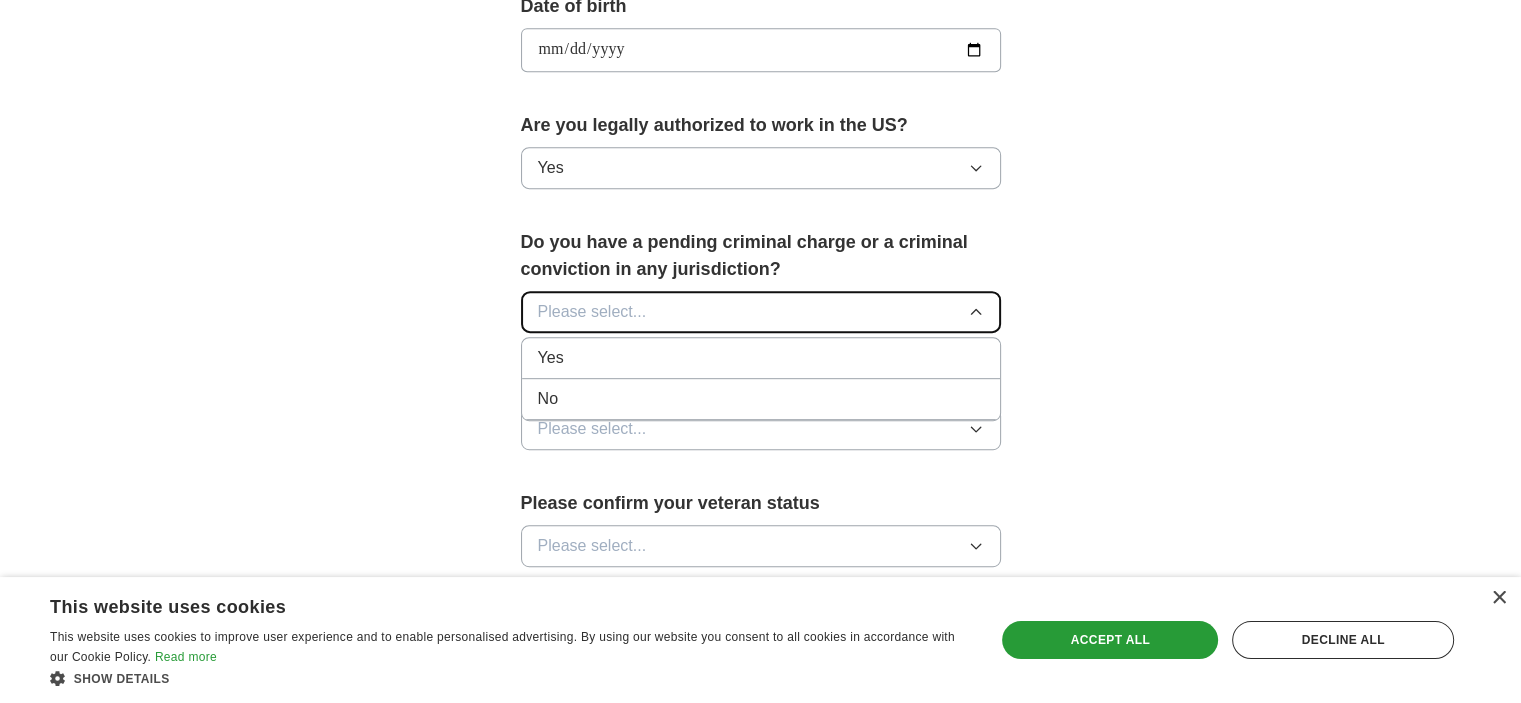 click 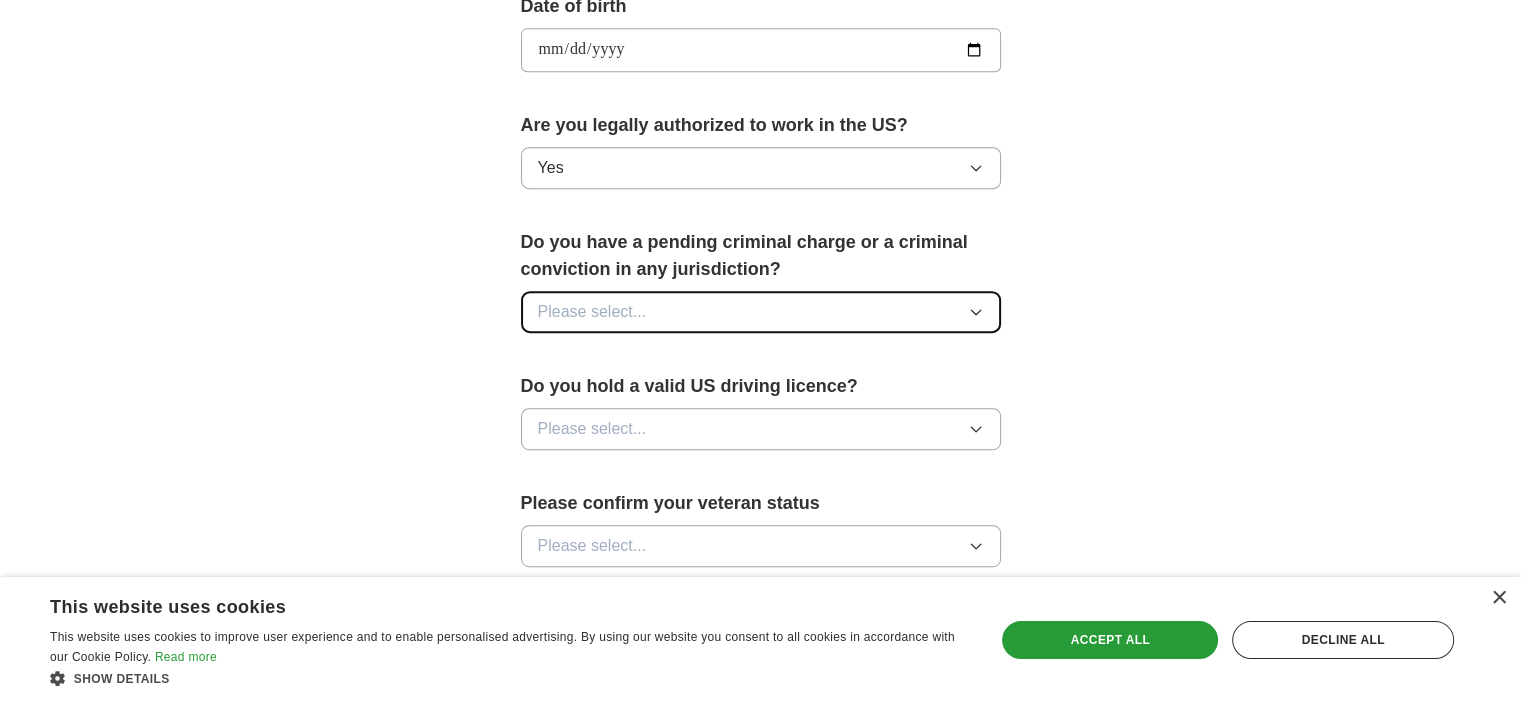 click on "Please select..." at bounding box center [761, 312] 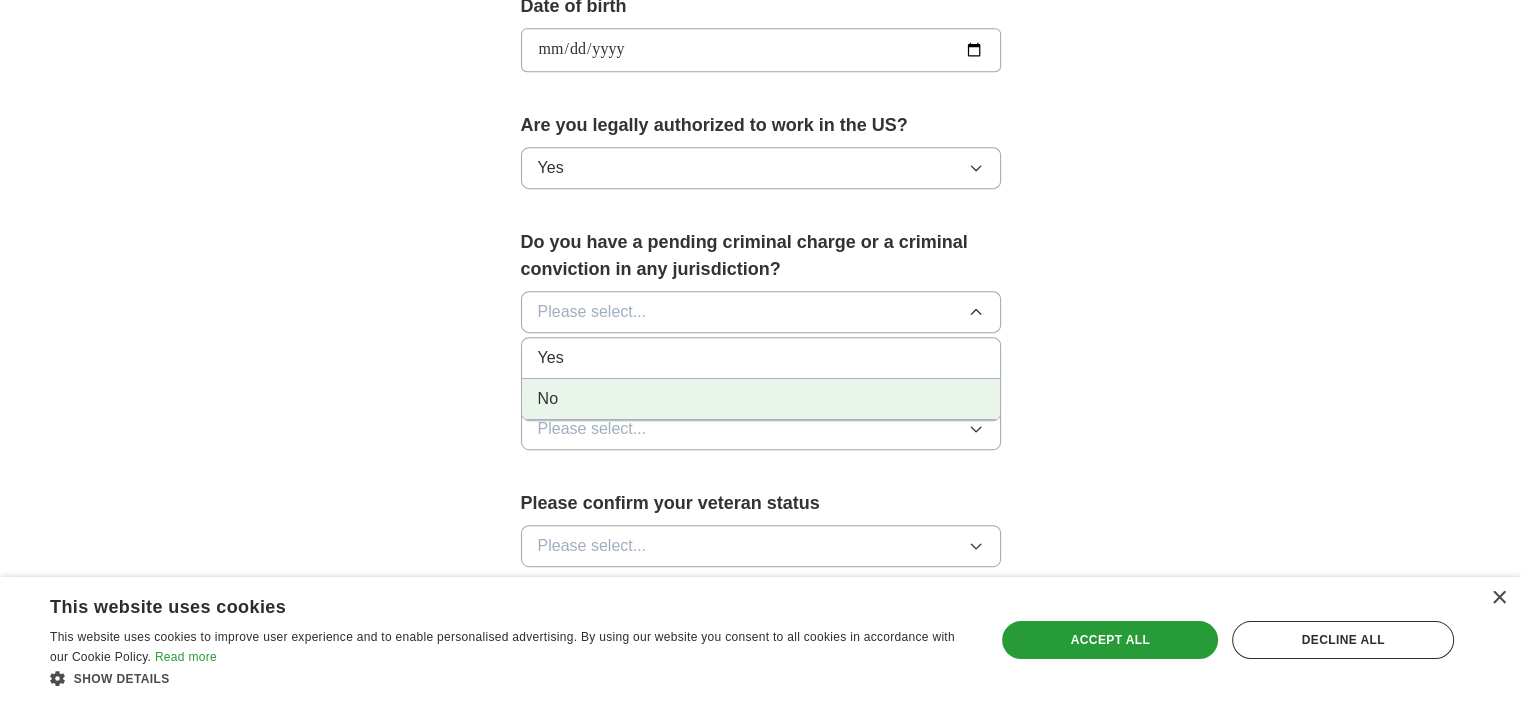 click on "No" at bounding box center (761, 399) 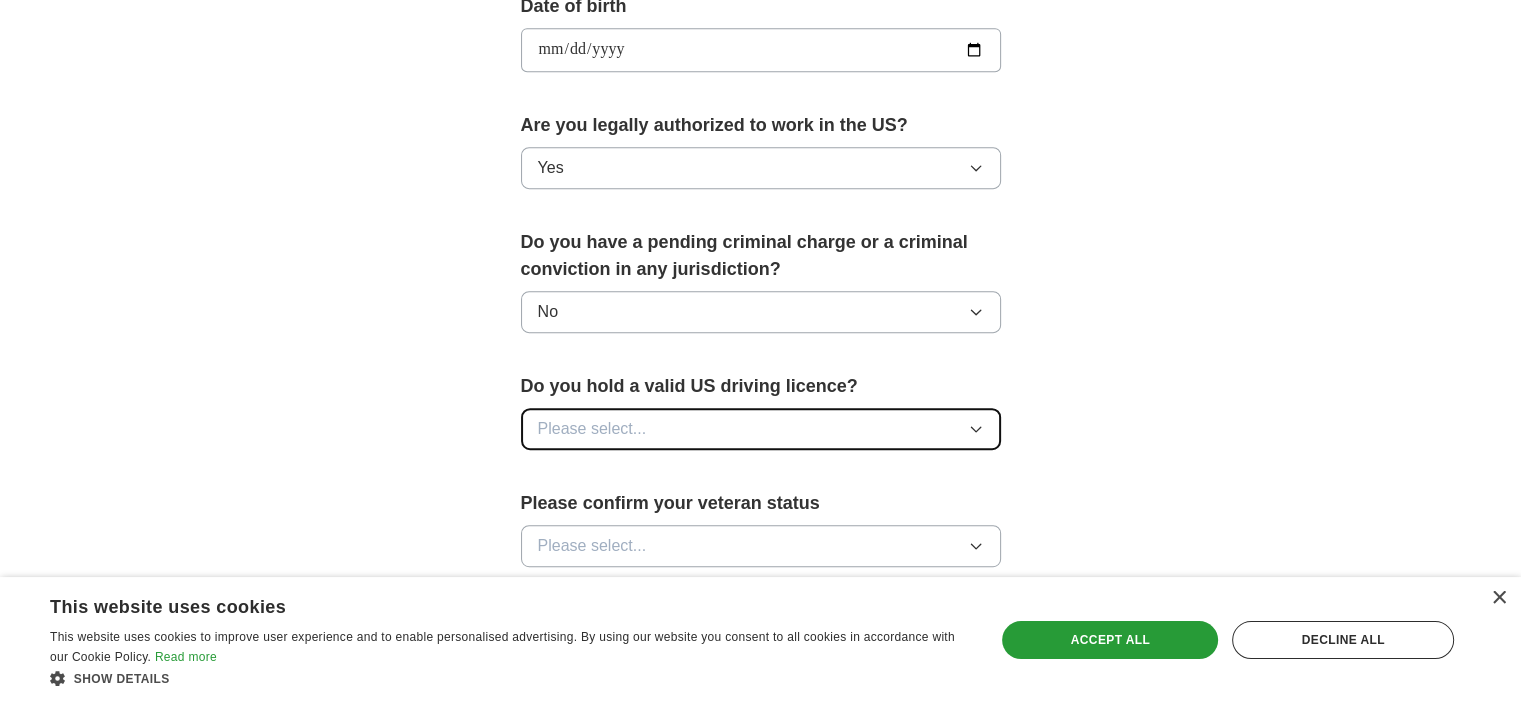 click on "Please select..." at bounding box center [761, 429] 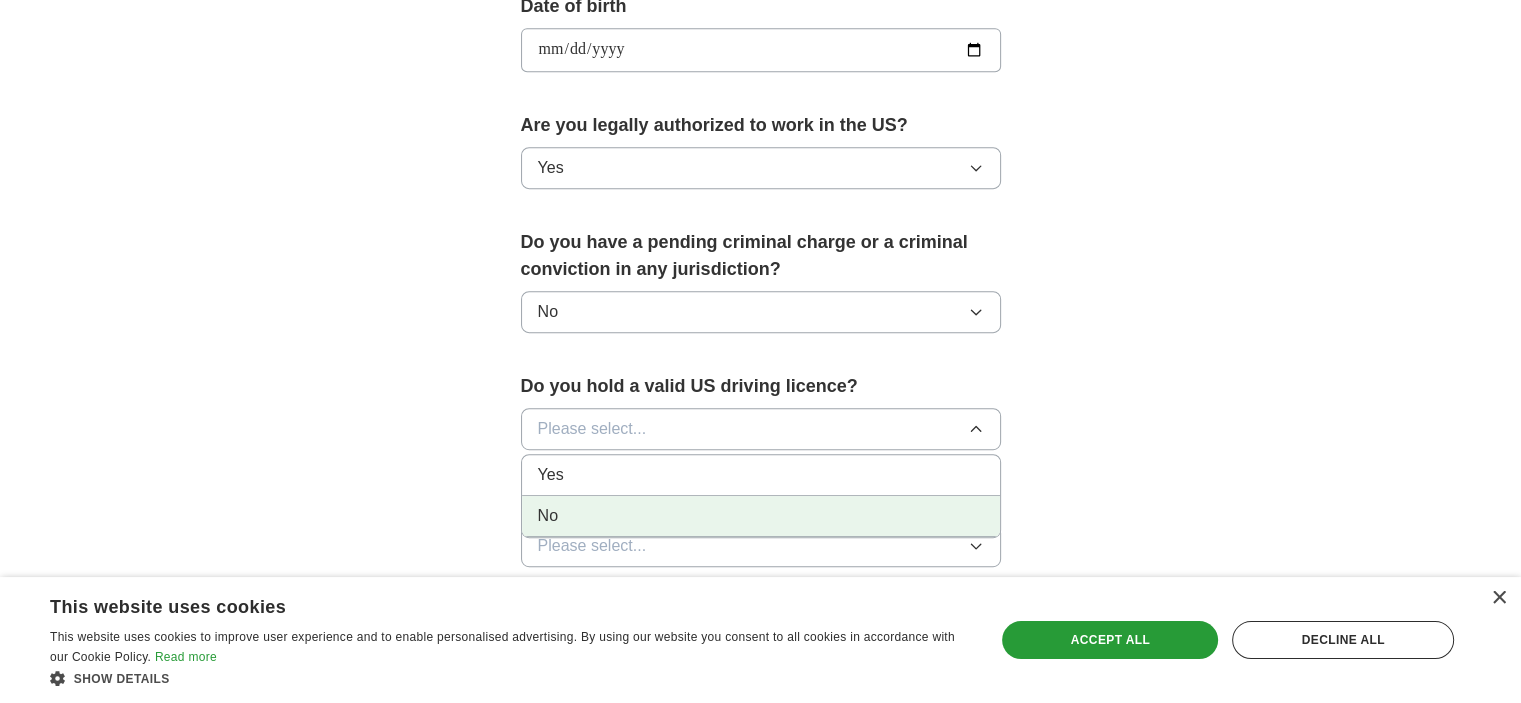 click on "No" at bounding box center [761, 516] 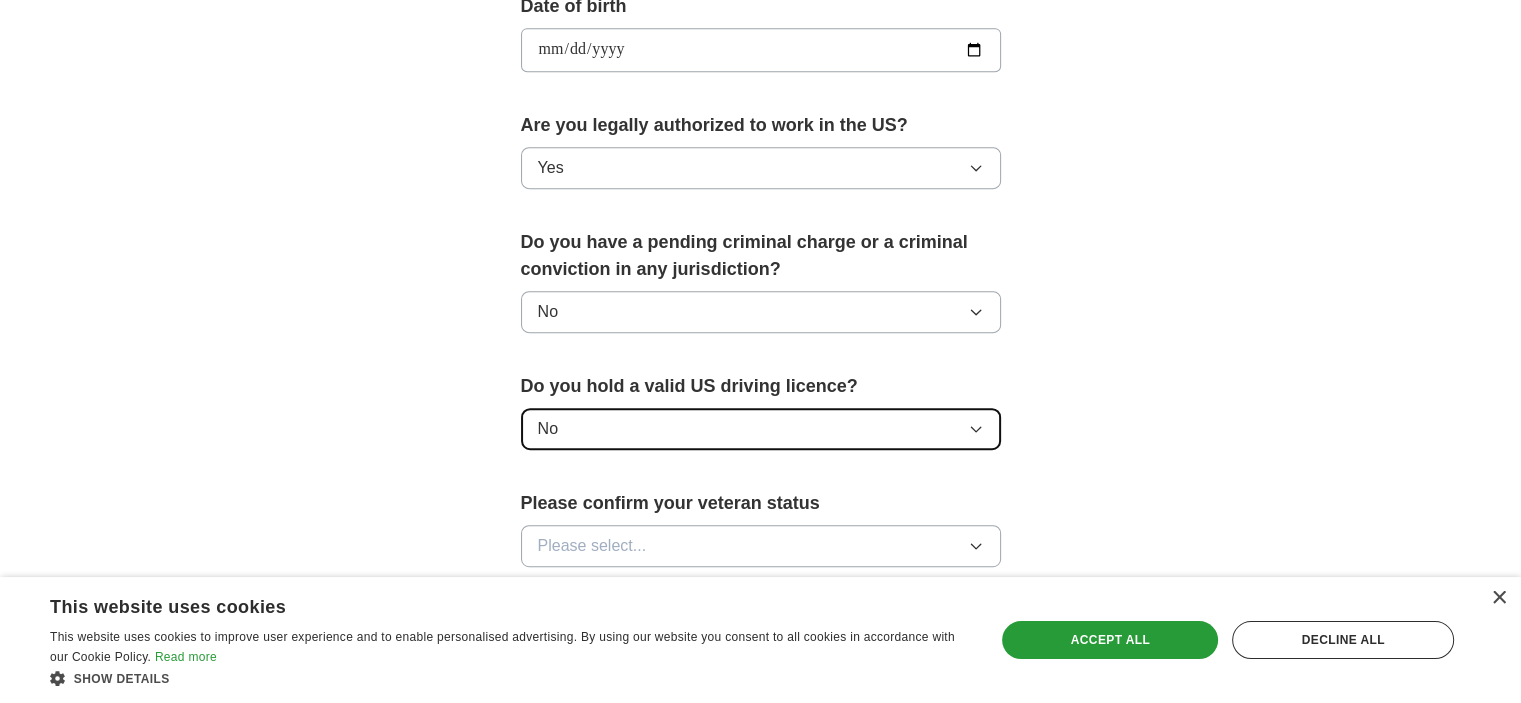 click on "No" at bounding box center (761, 429) 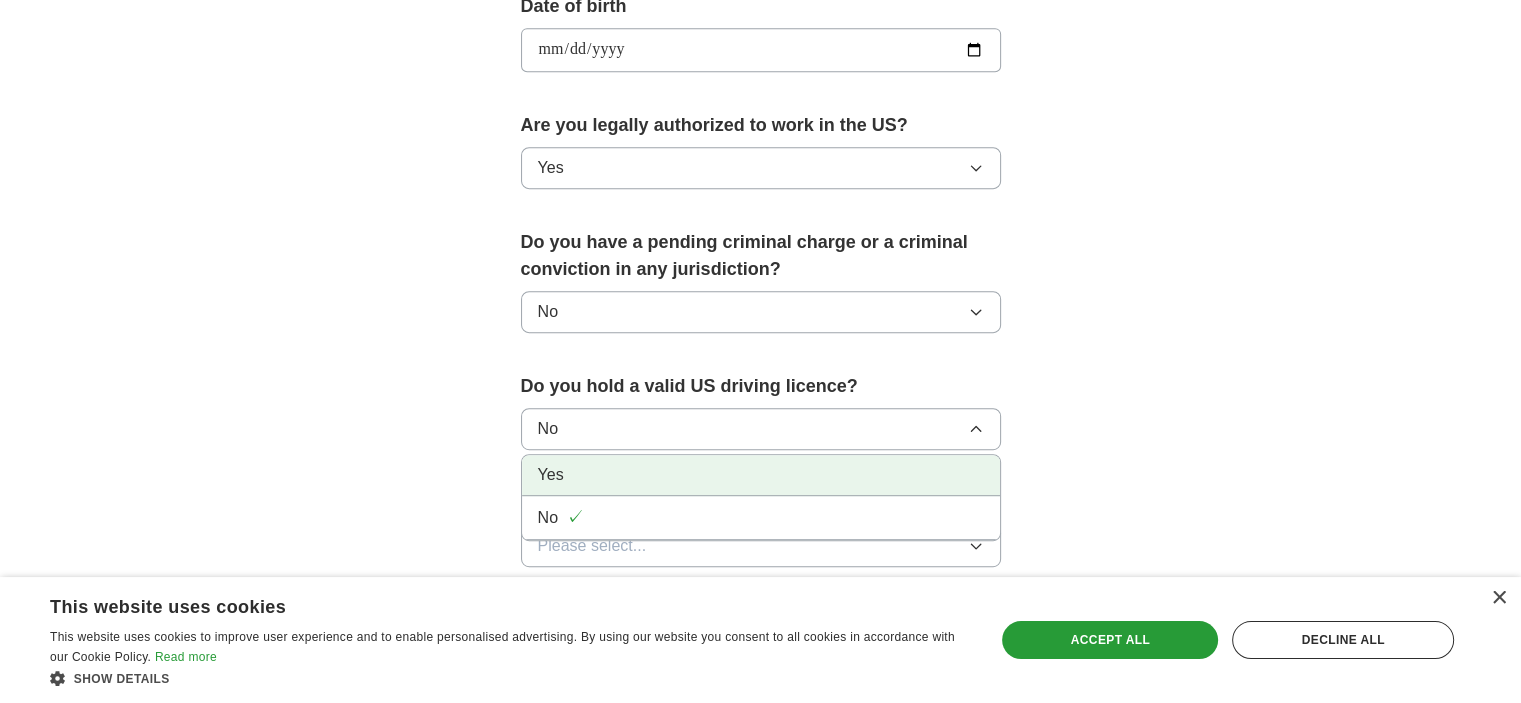 click on "Yes" at bounding box center [761, 475] 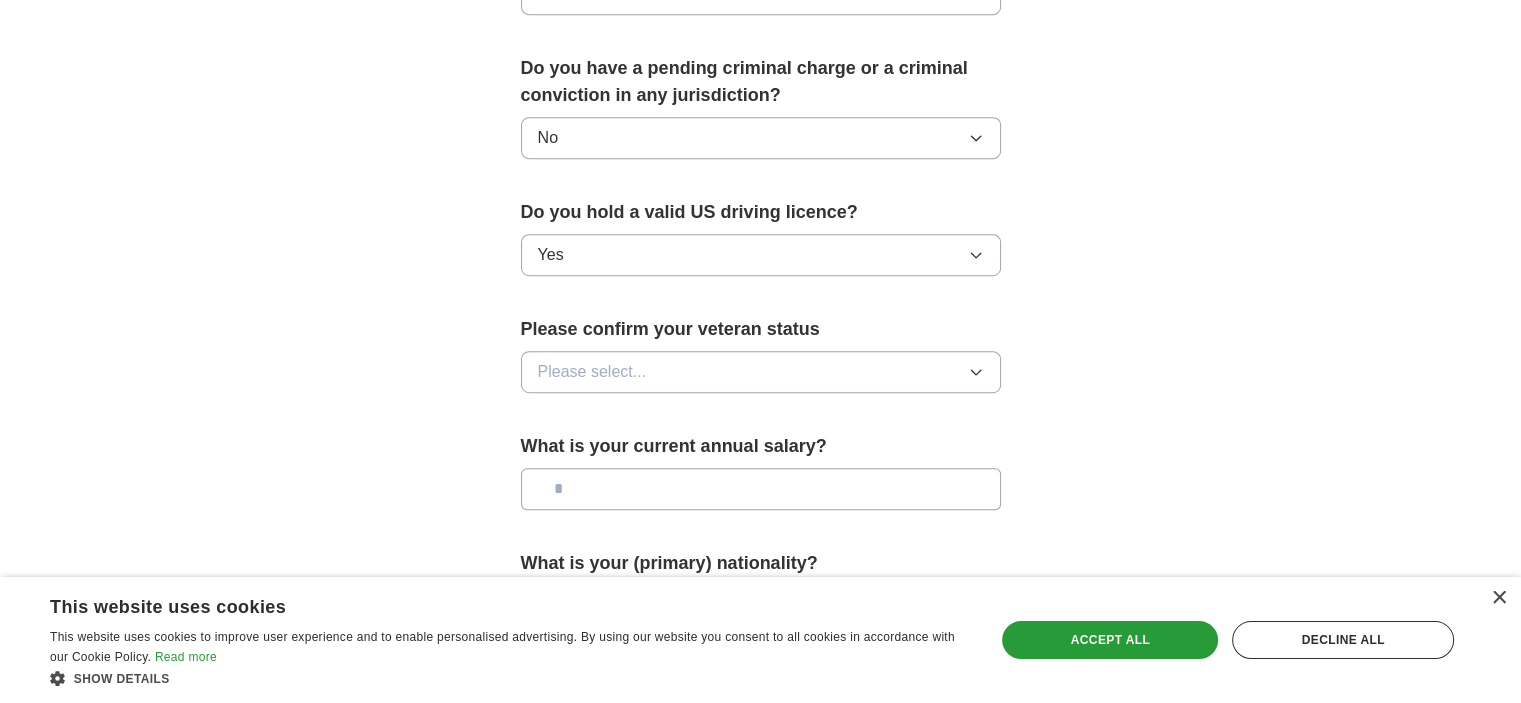 scroll, scrollTop: 1128, scrollLeft: 0, axis: vertical 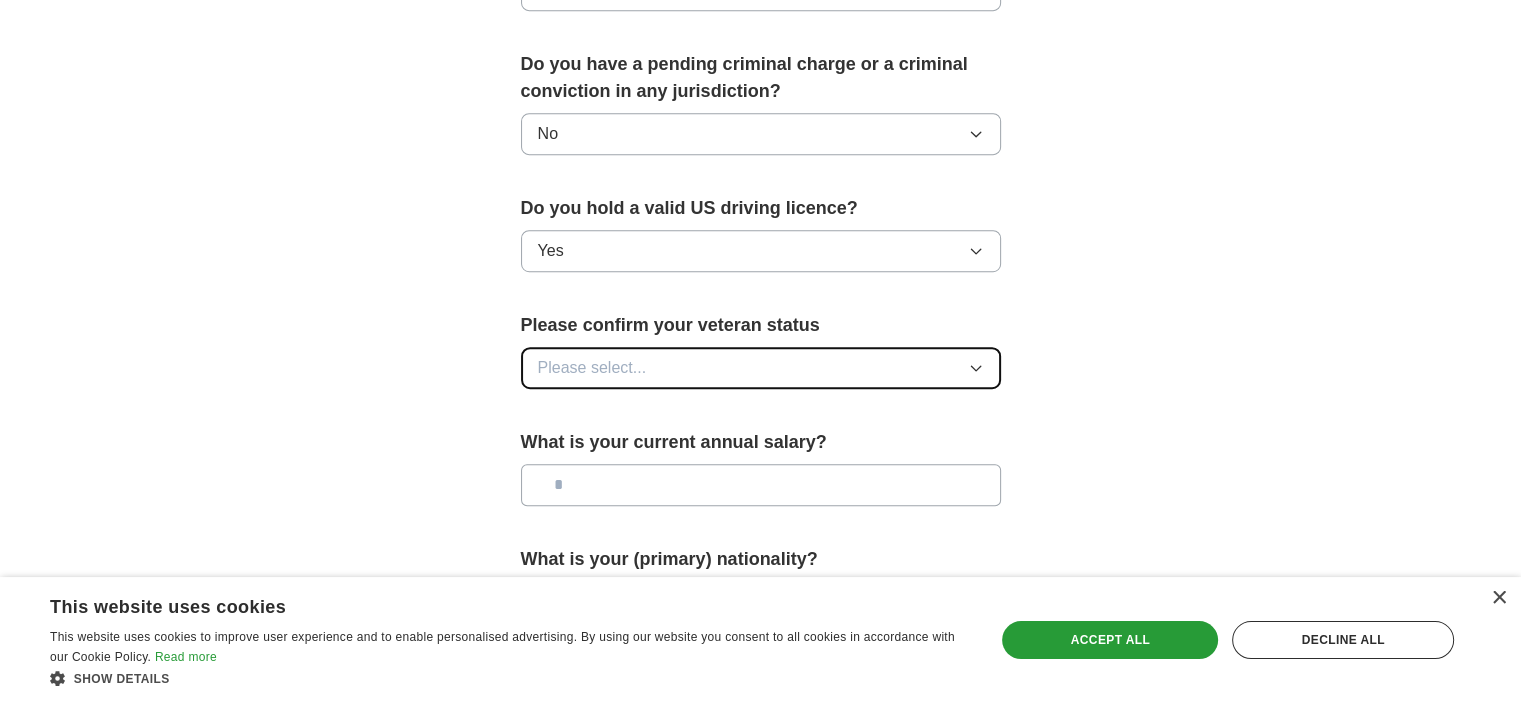 click 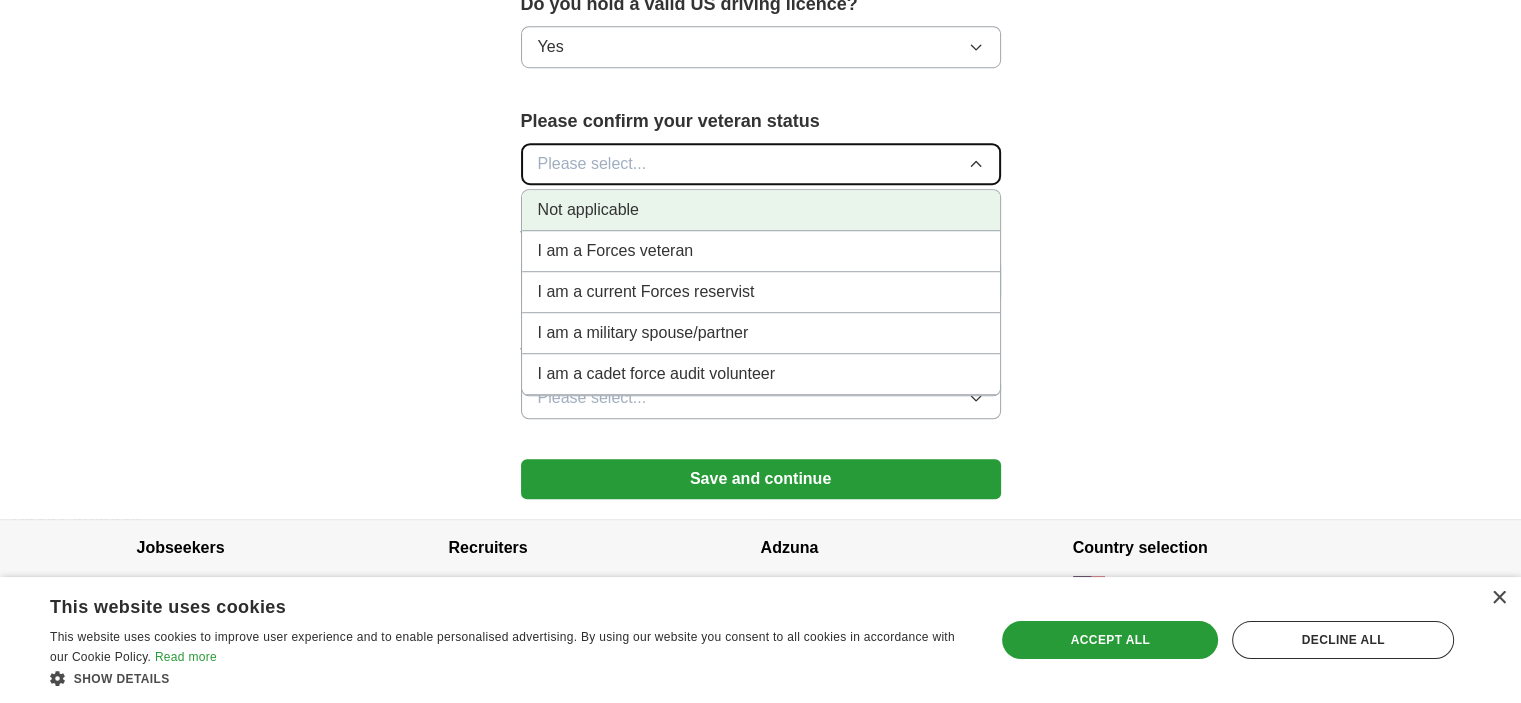 scroll, scrollTop: 1344, scrollLeft: 0, axis: vertical 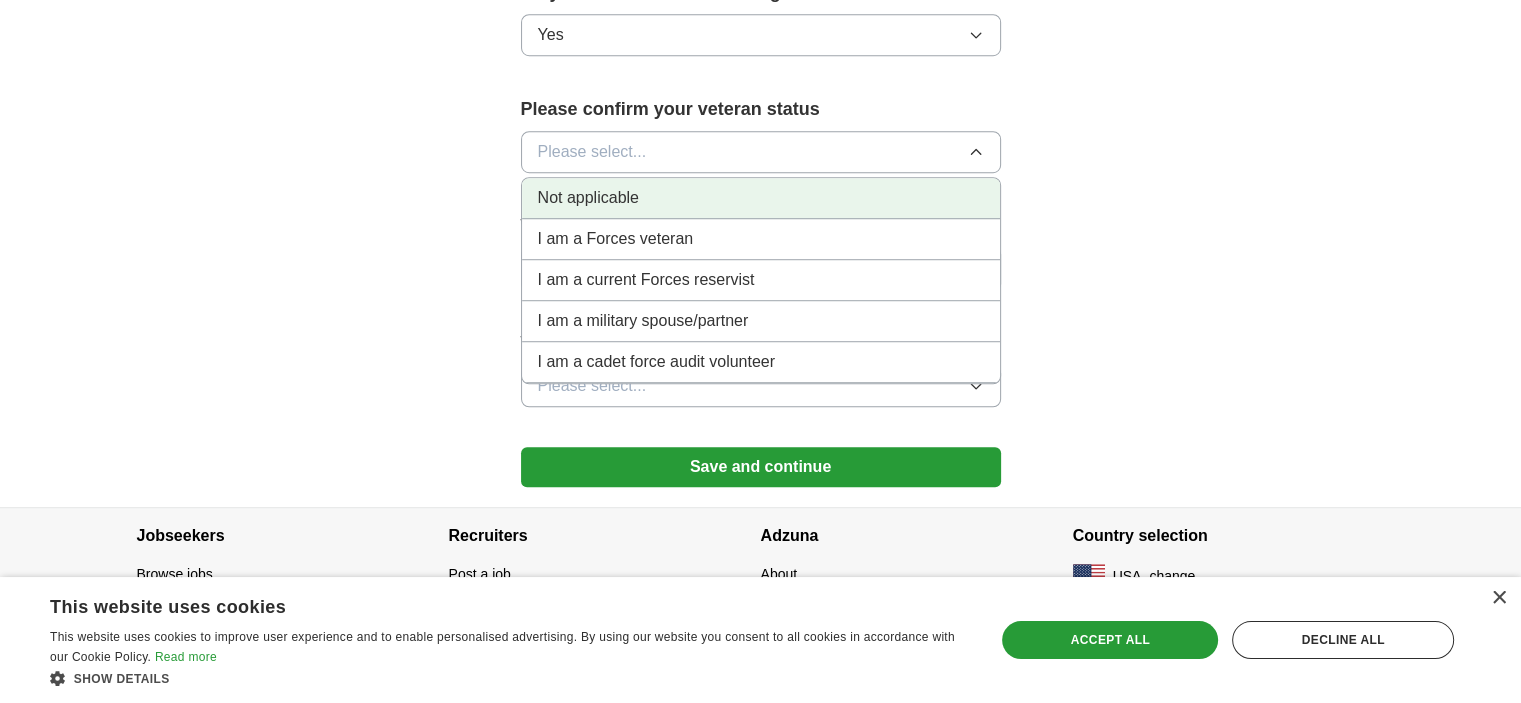 click on "Not applicable" at bounding box center [588, 198] 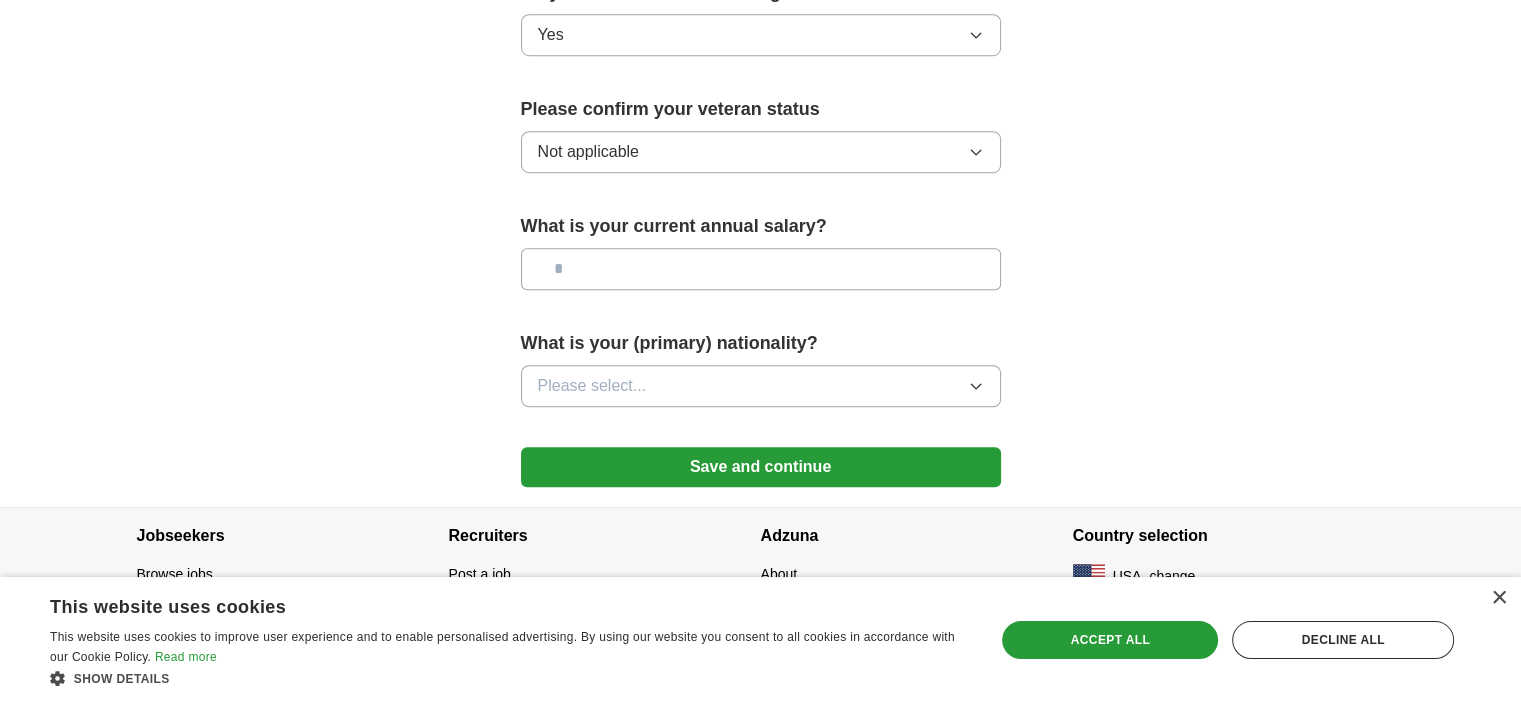 click at bounding box center [761, 269] 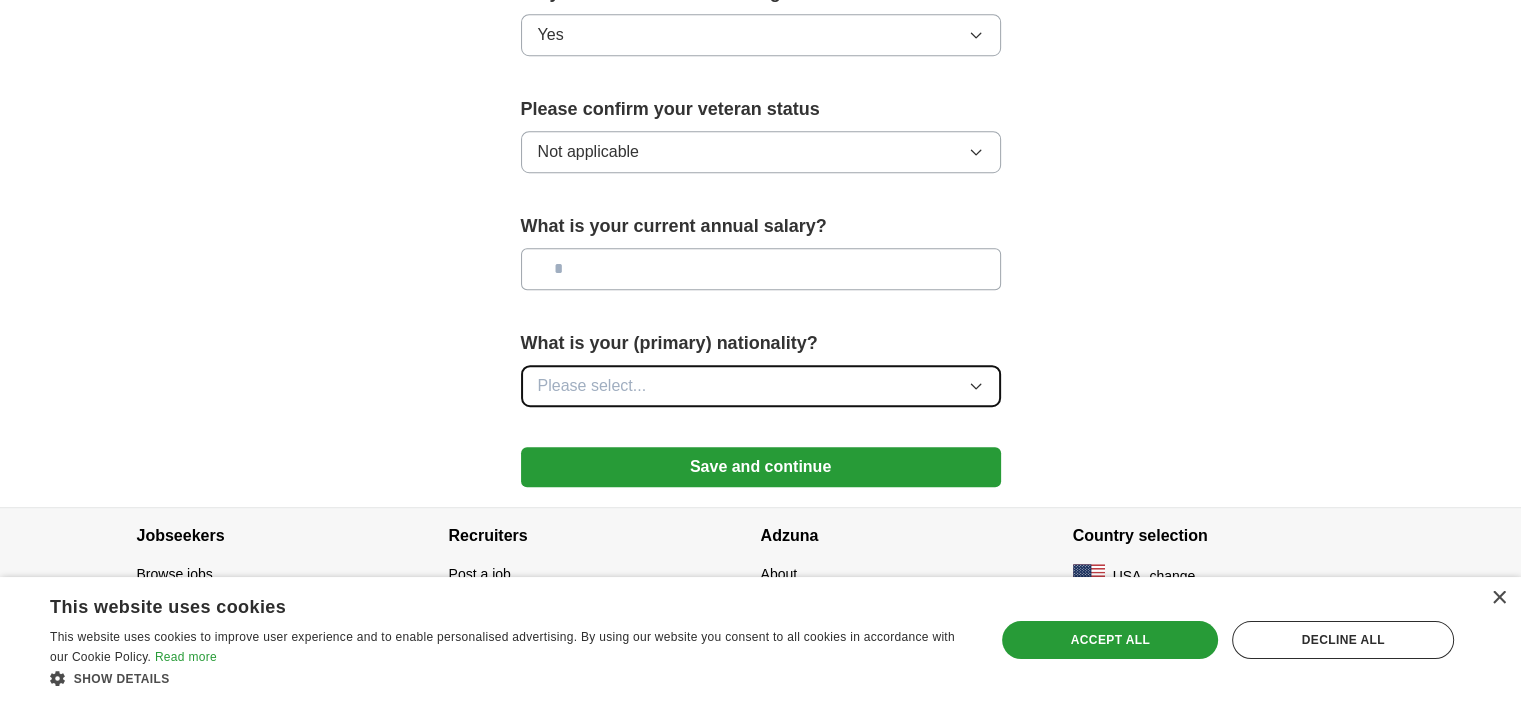 click on "Please select..." at bounding box center (761, 386) 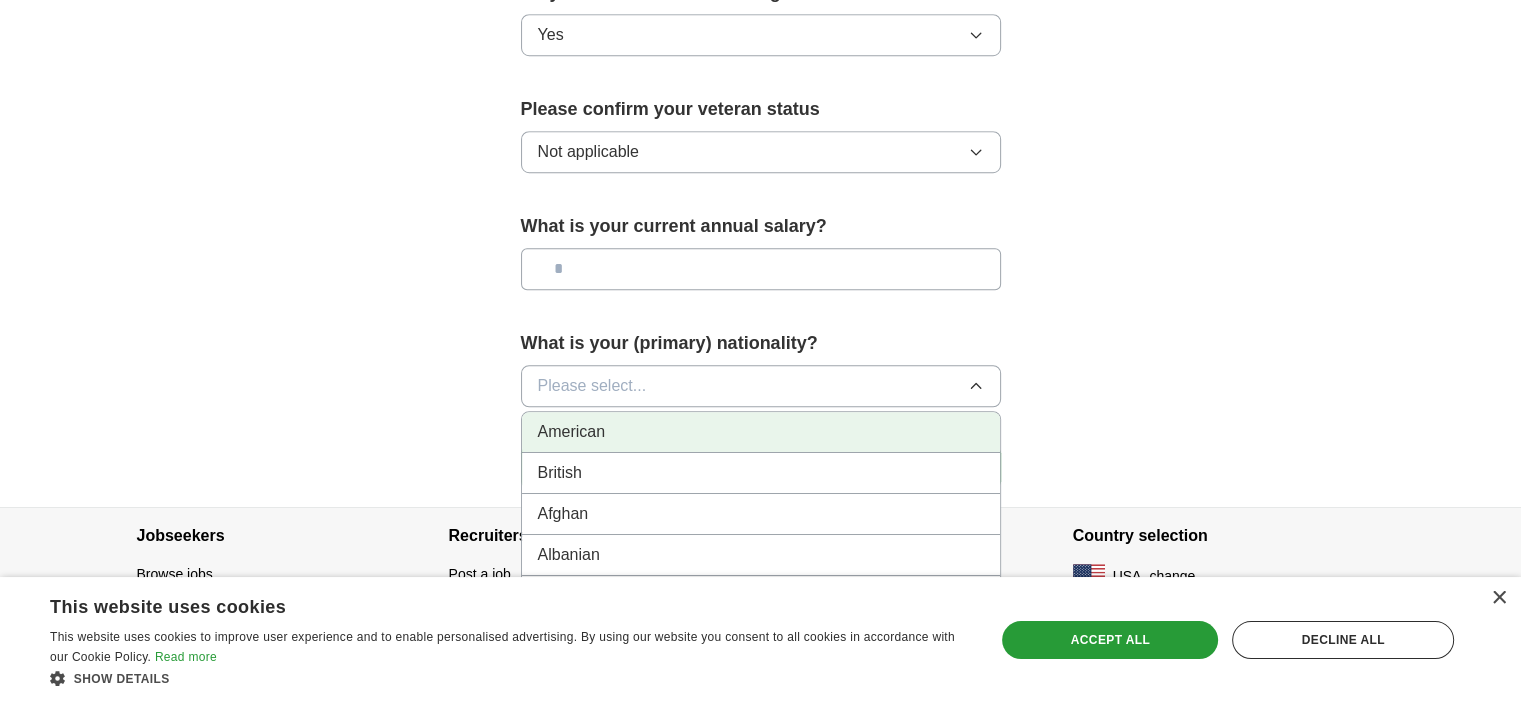 click on "American" at bounding box center (761, 432) 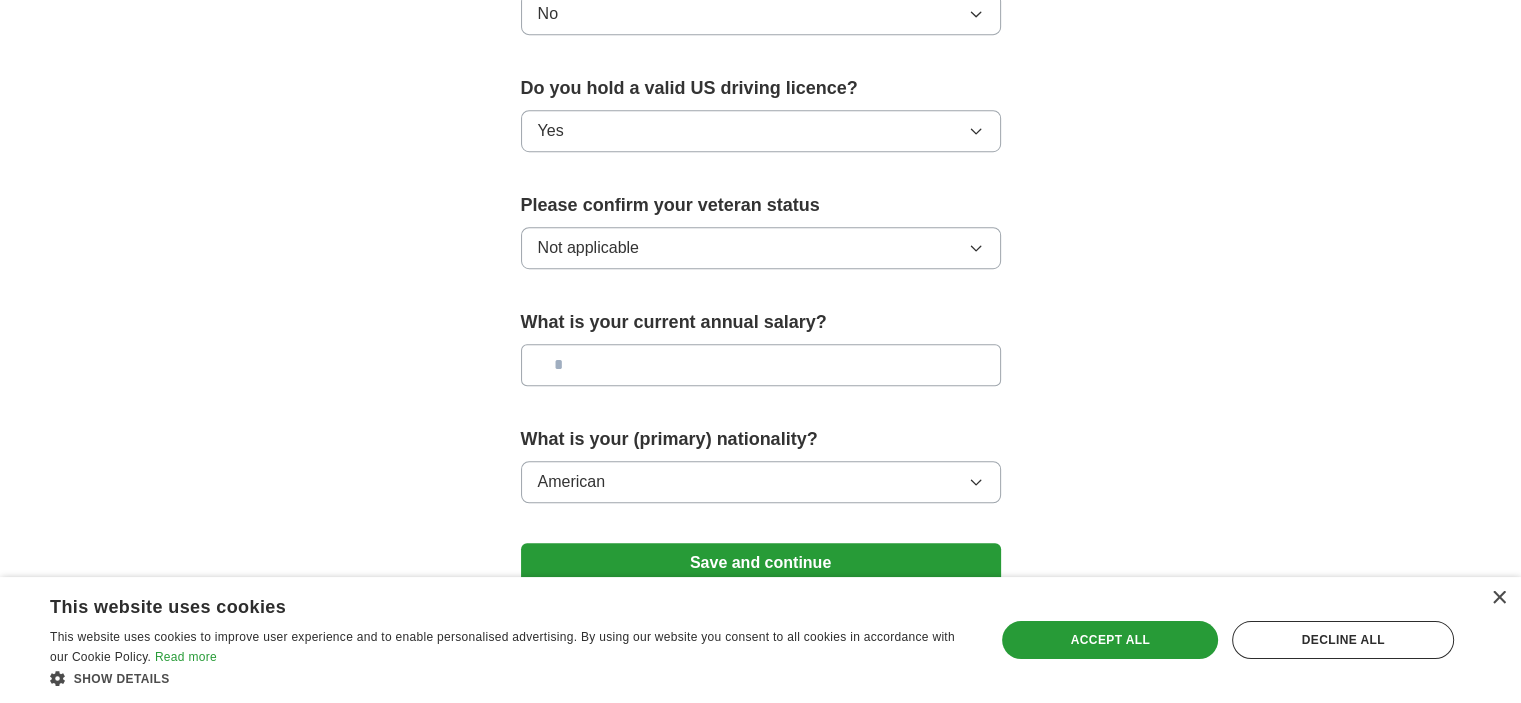 scroll, scrollTop: 1344, scrollLeft: 0, axis: vertical 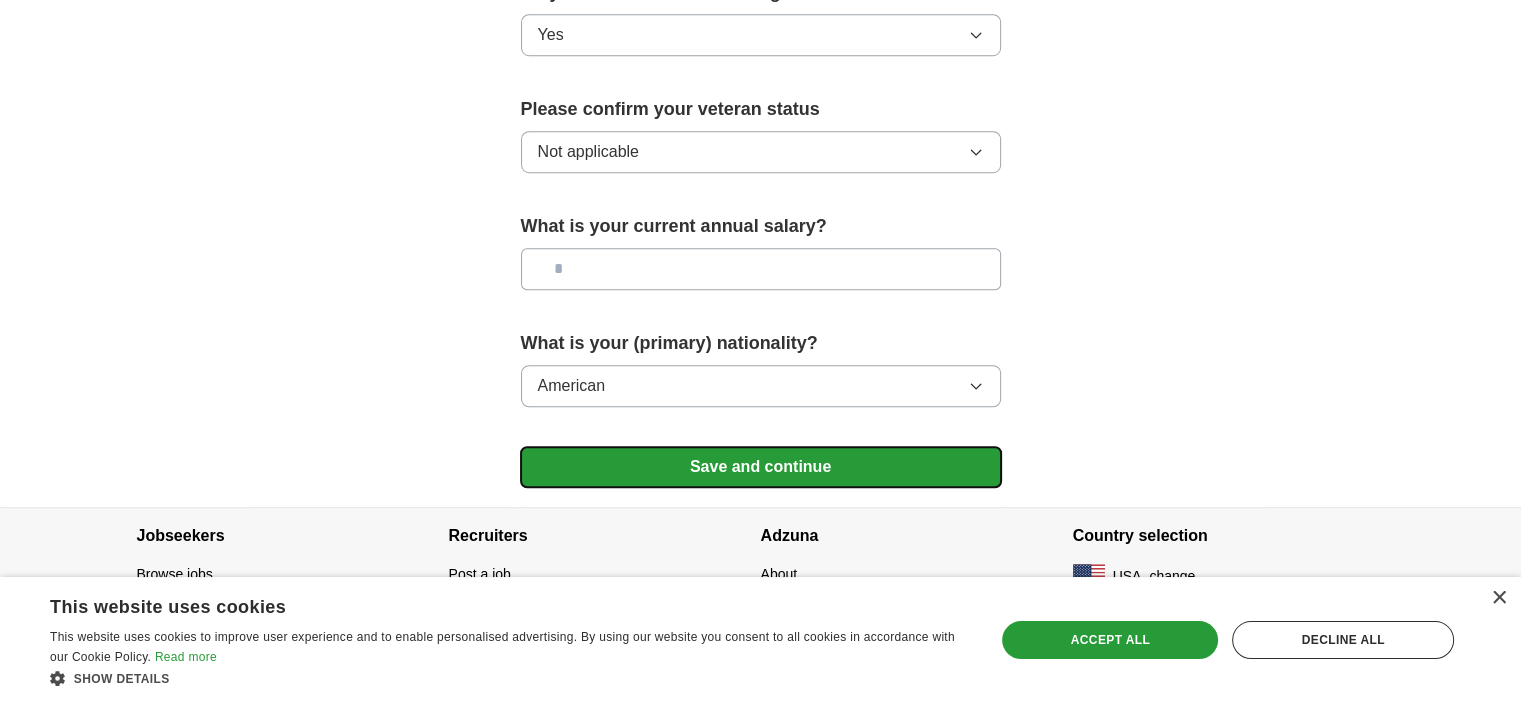 click on "Save and continue" at bounding box center [761, 467] 